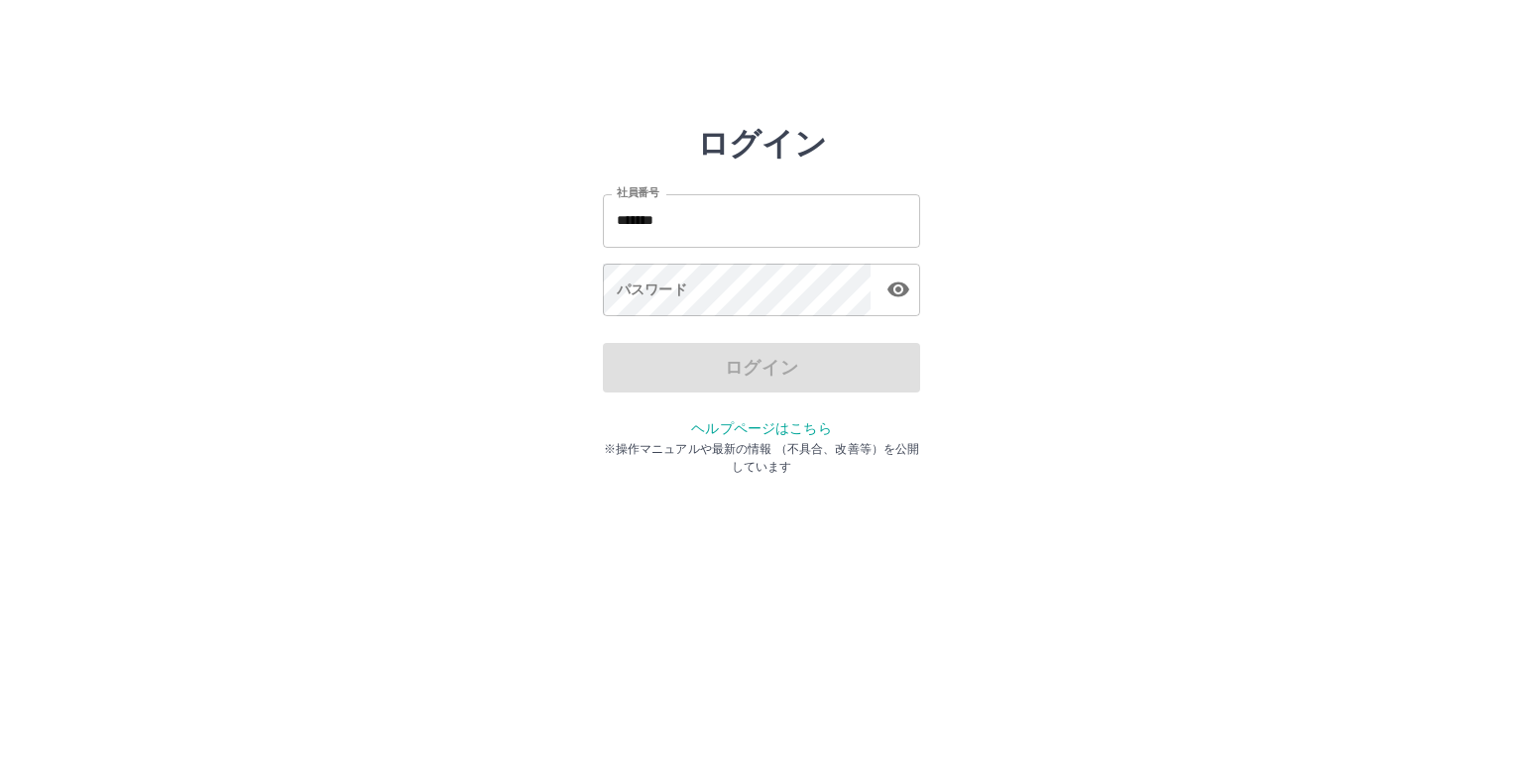 click on "社員番号 ******* 社員番号 パスワード パスワード" at bounding box center (762, 252) 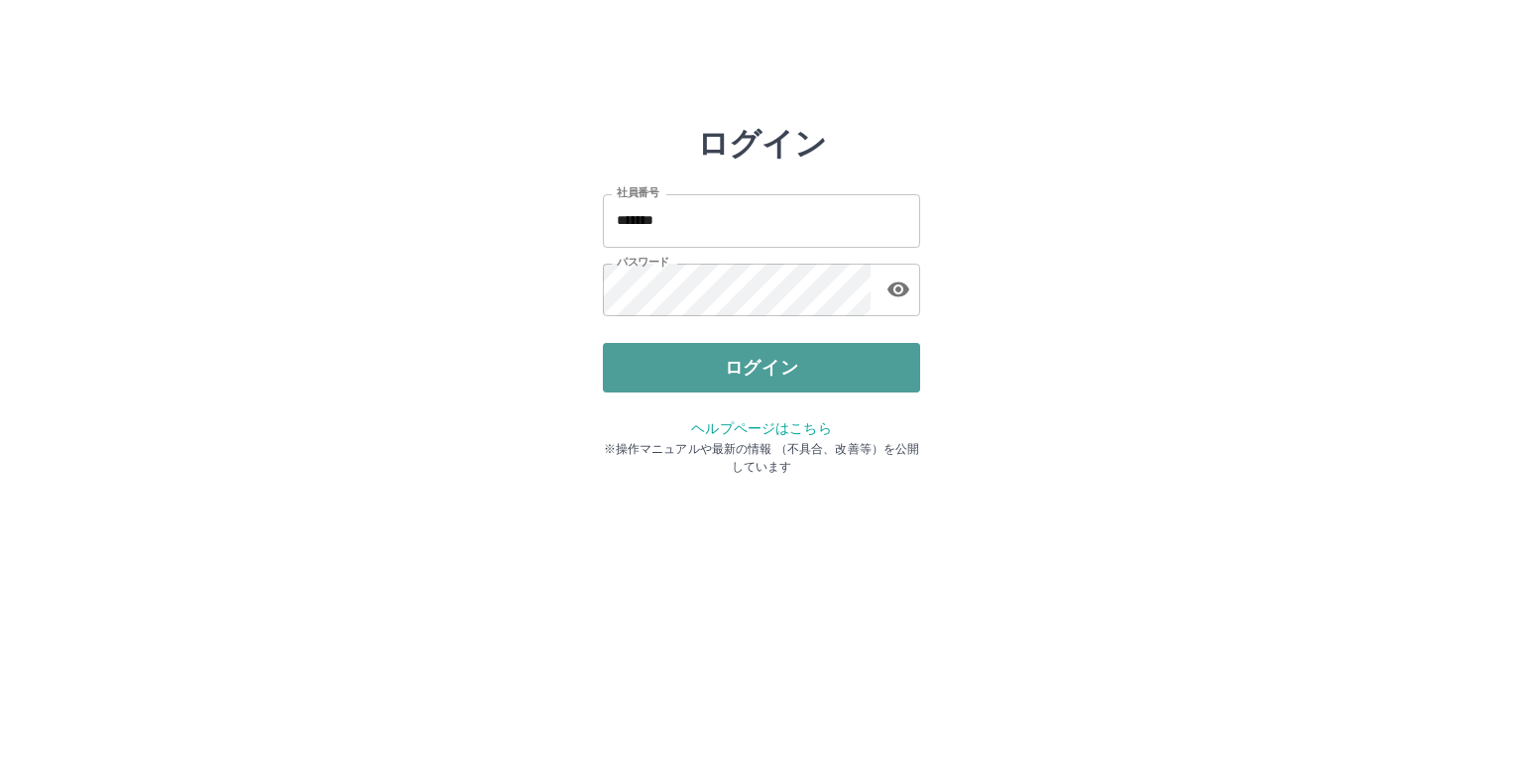click on "ログイン" at bounding box center (762, 368) 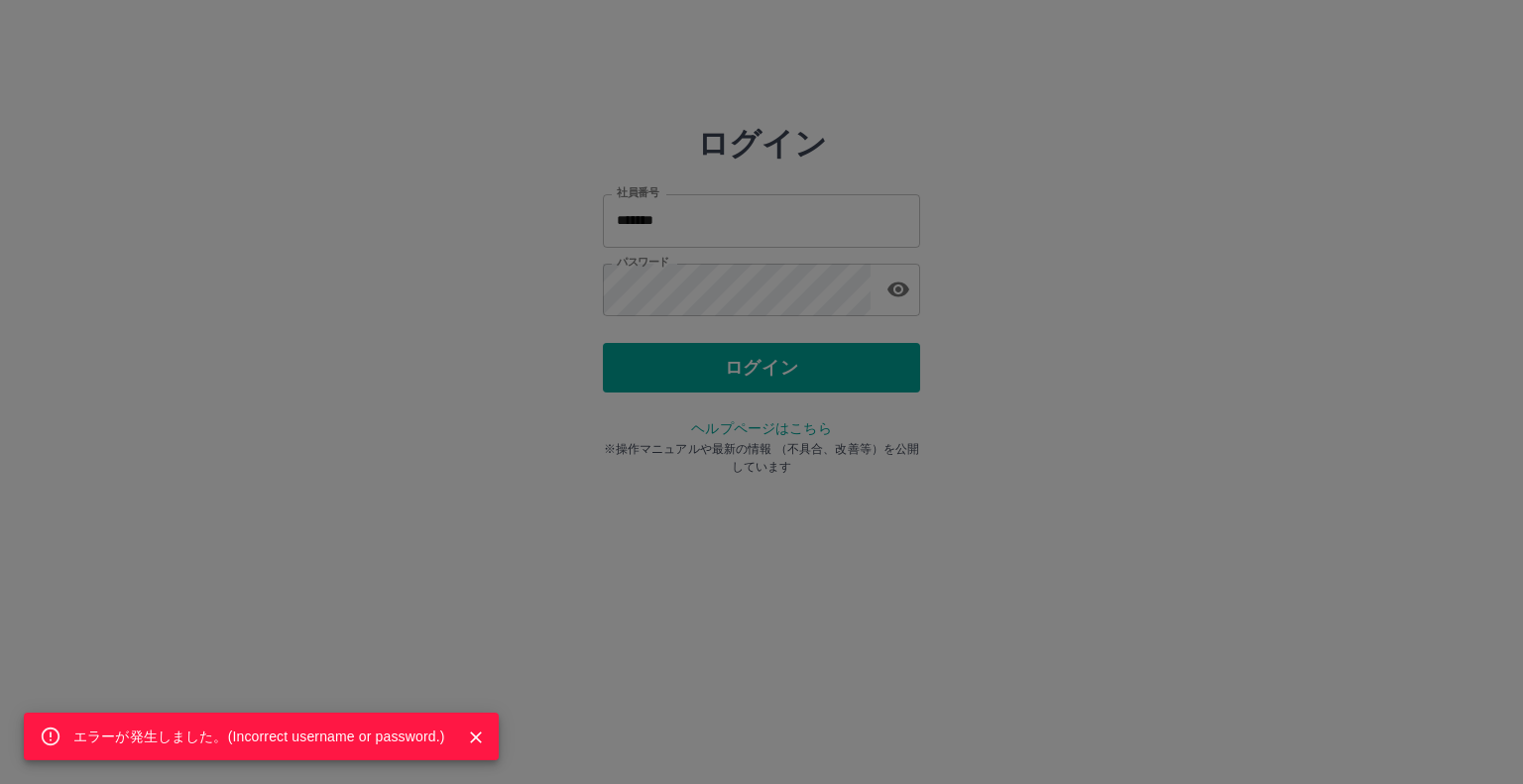 click on "エラーが発生しました。( Incorrect username or password. )" at bounding box center (762, 392) 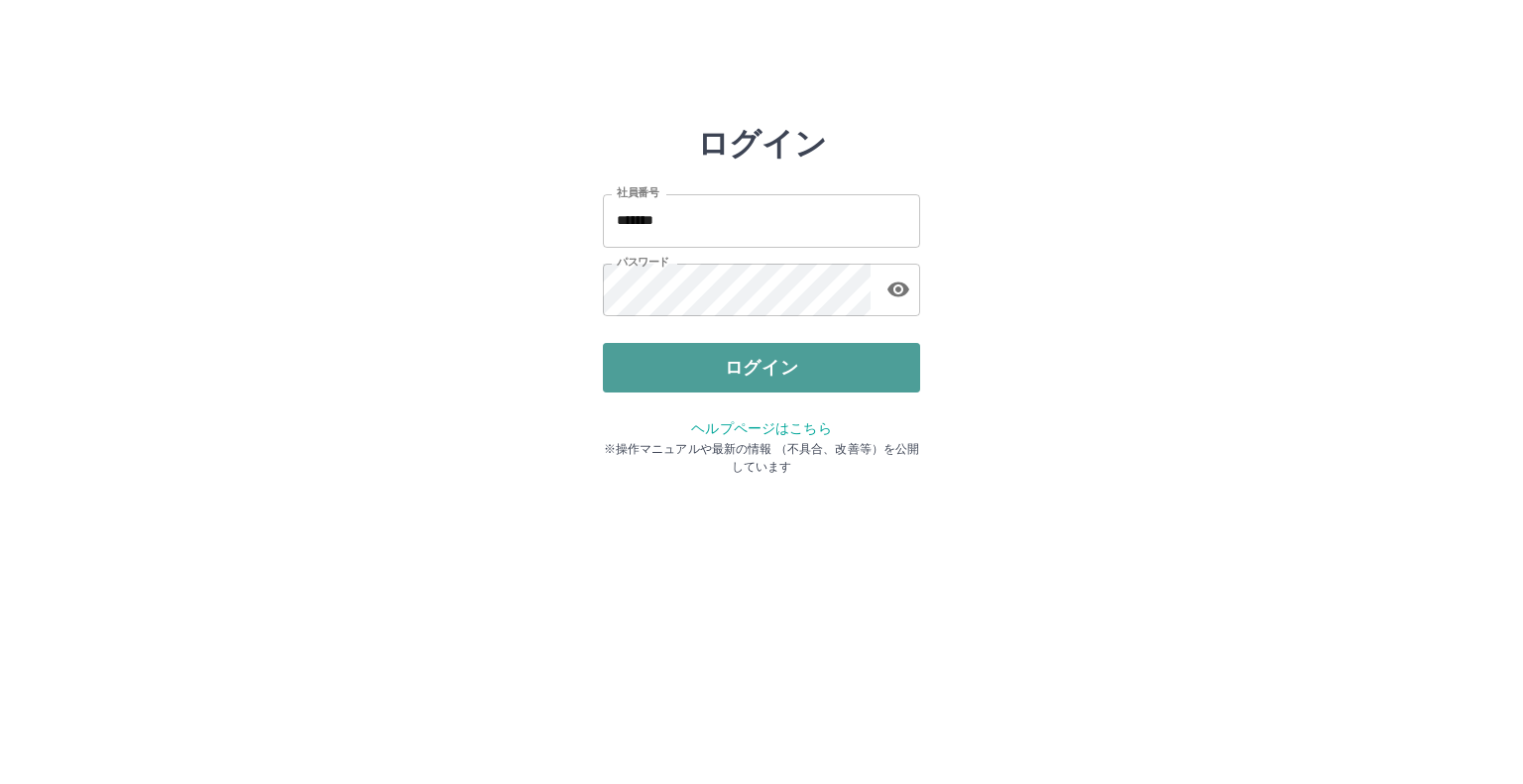 click on "ログイン" at bounding box center [762, 368] 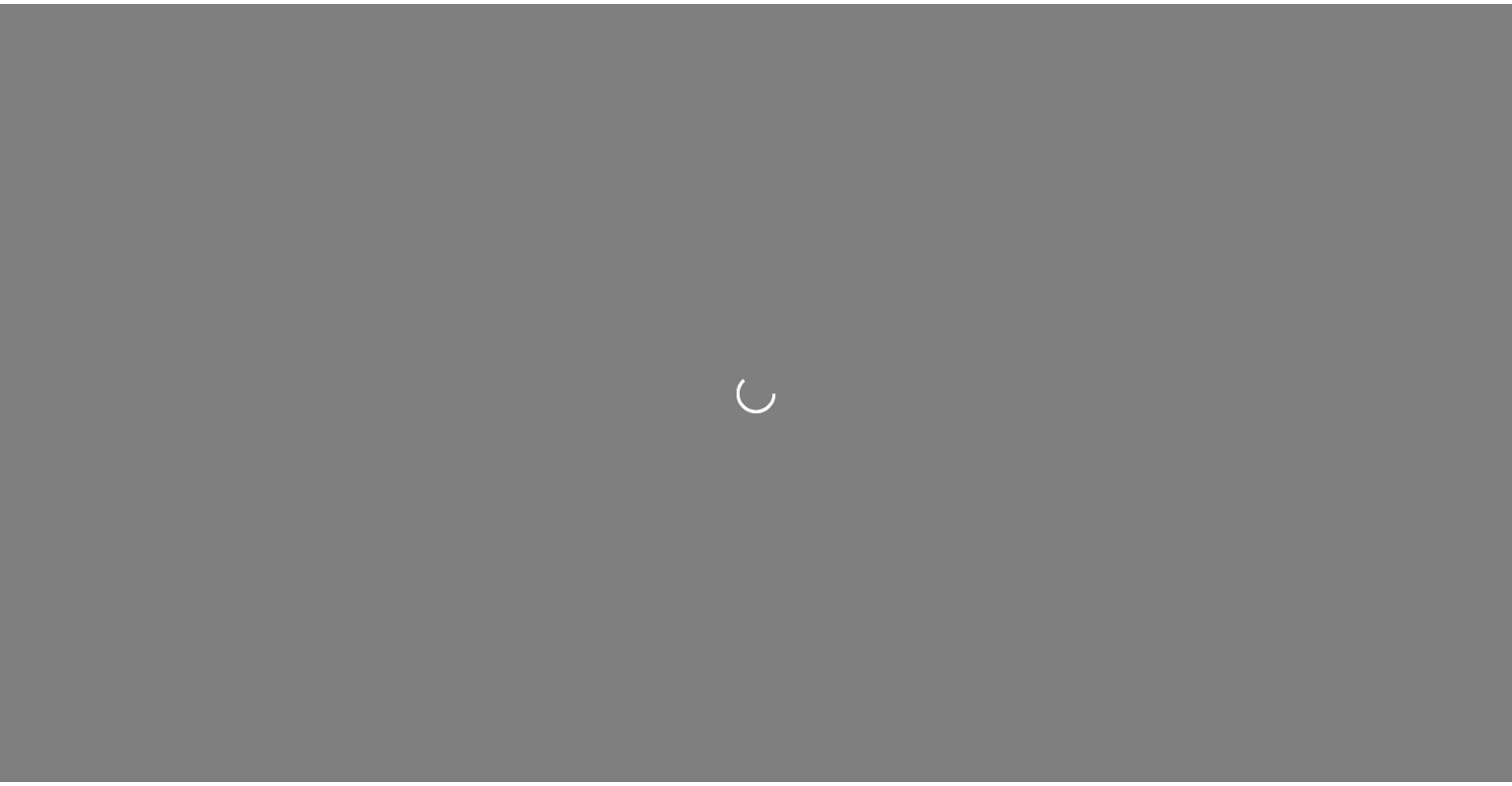 scroll, scrollTop: 0, scrollLeft: 0, axis: both 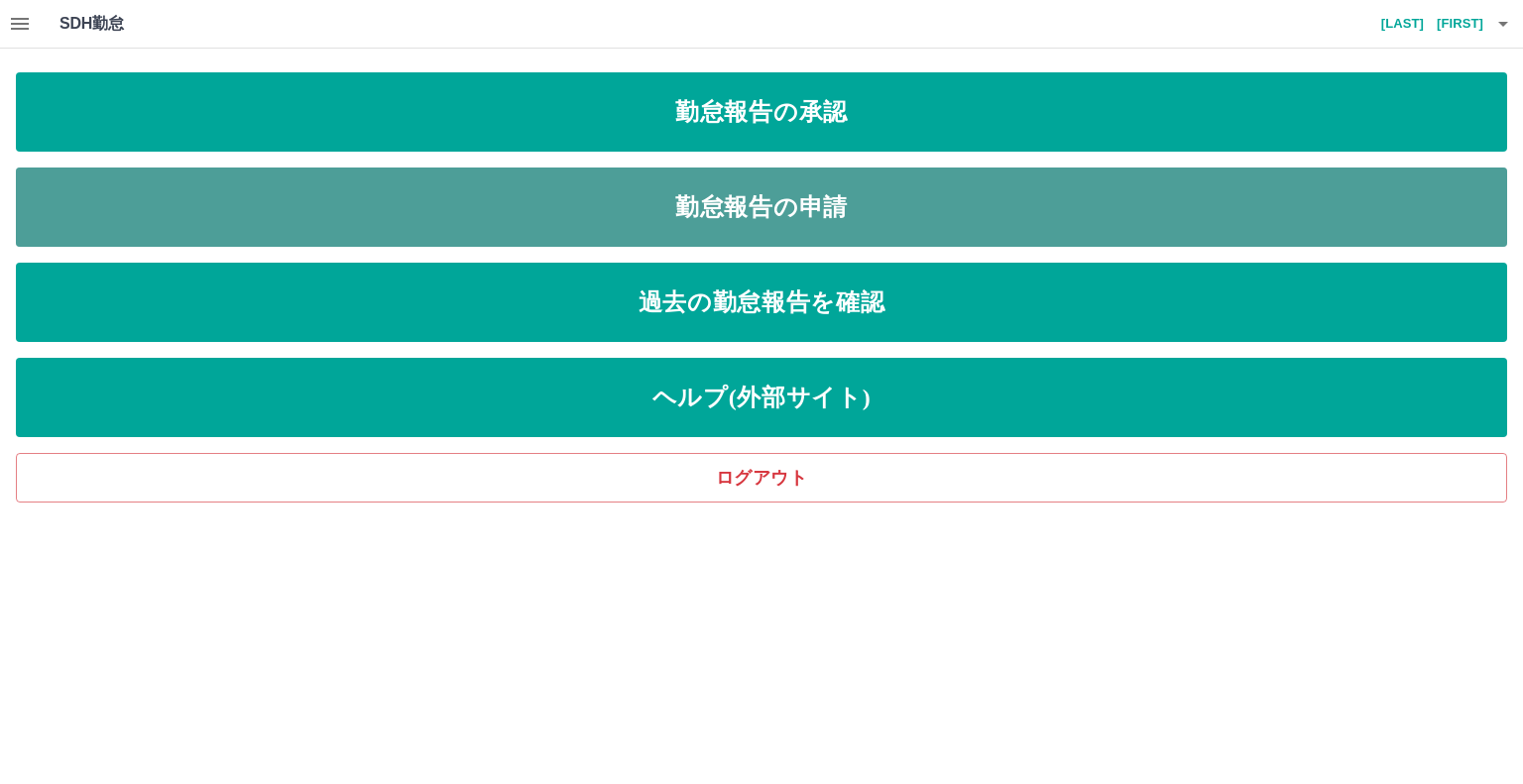 click on "勤怠報告の申請" at bounding box center (762, 207) 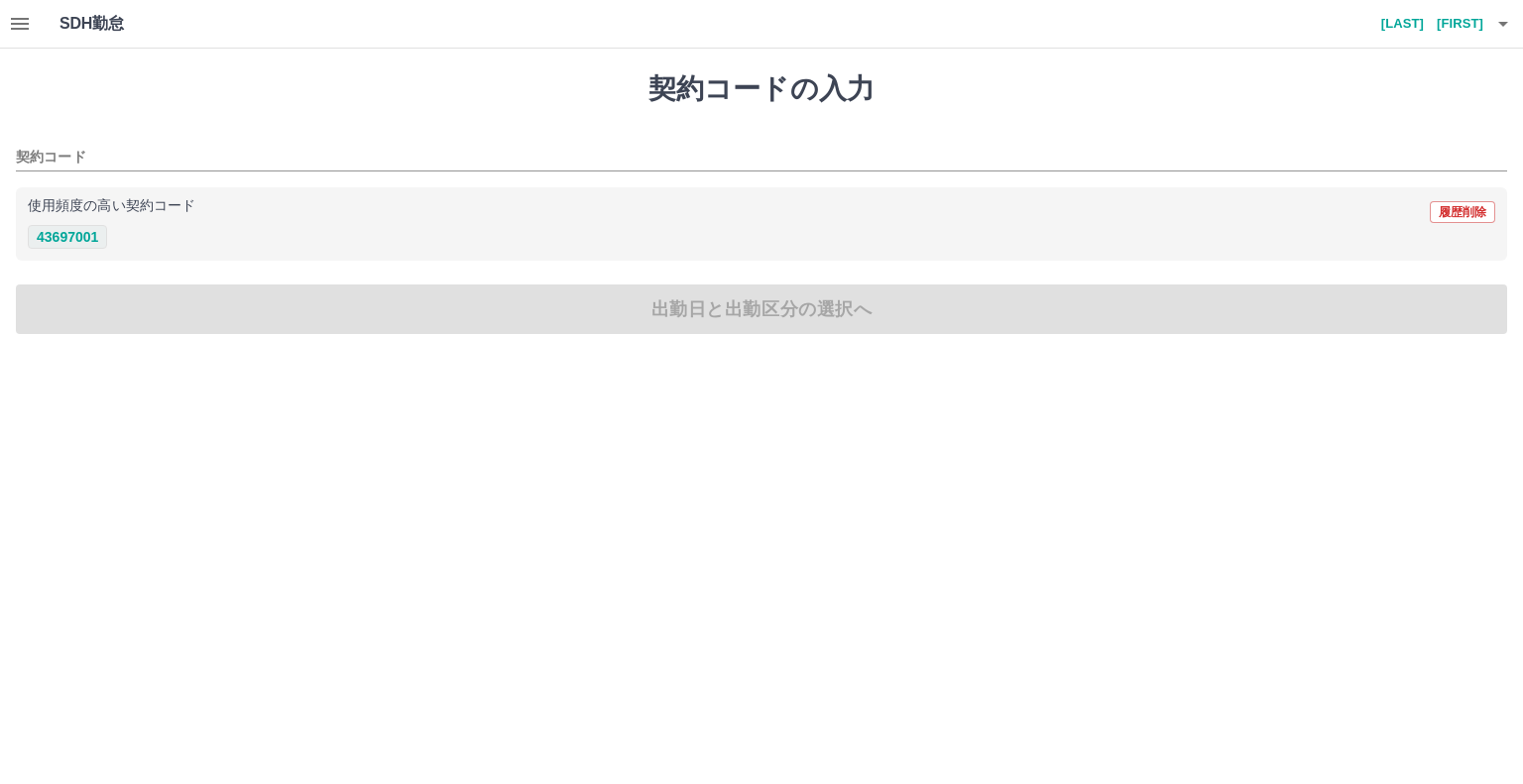 click on "43697001" at bounding box center (67, 237) 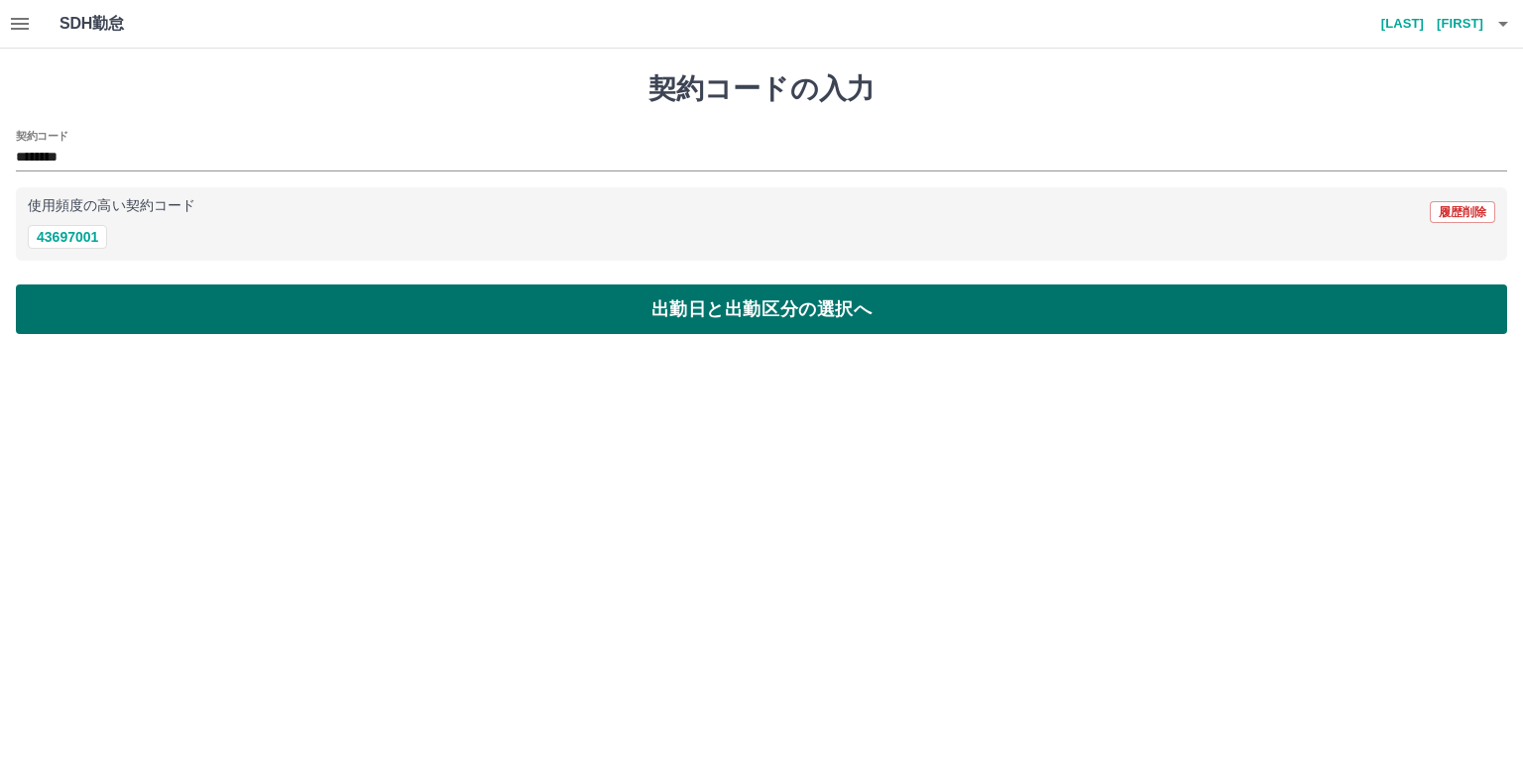click on "出勤日と出勤区分の選択へ" at bounding box center [762, 309] 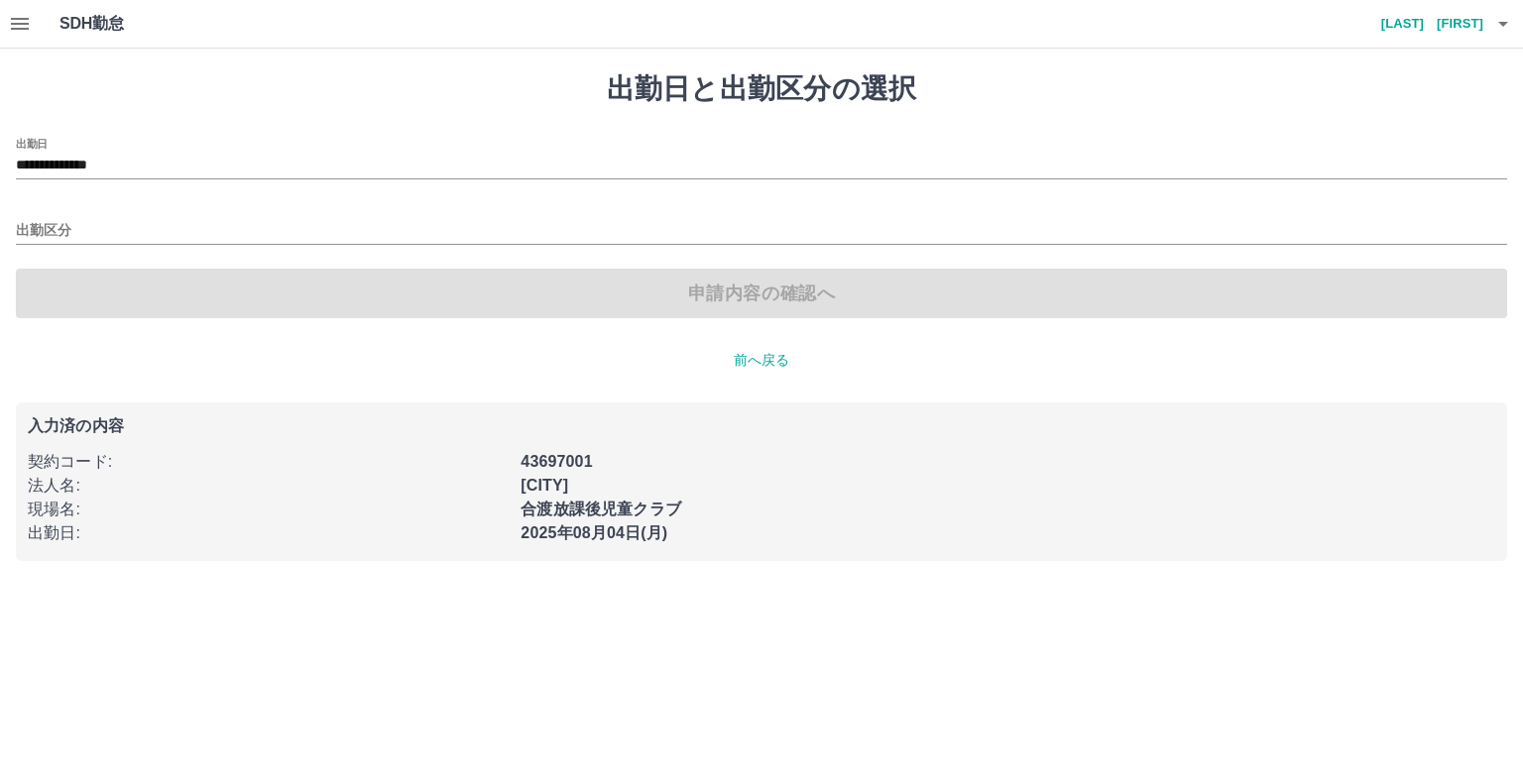 click on "出勤区分" at bounding box center [762, 224] 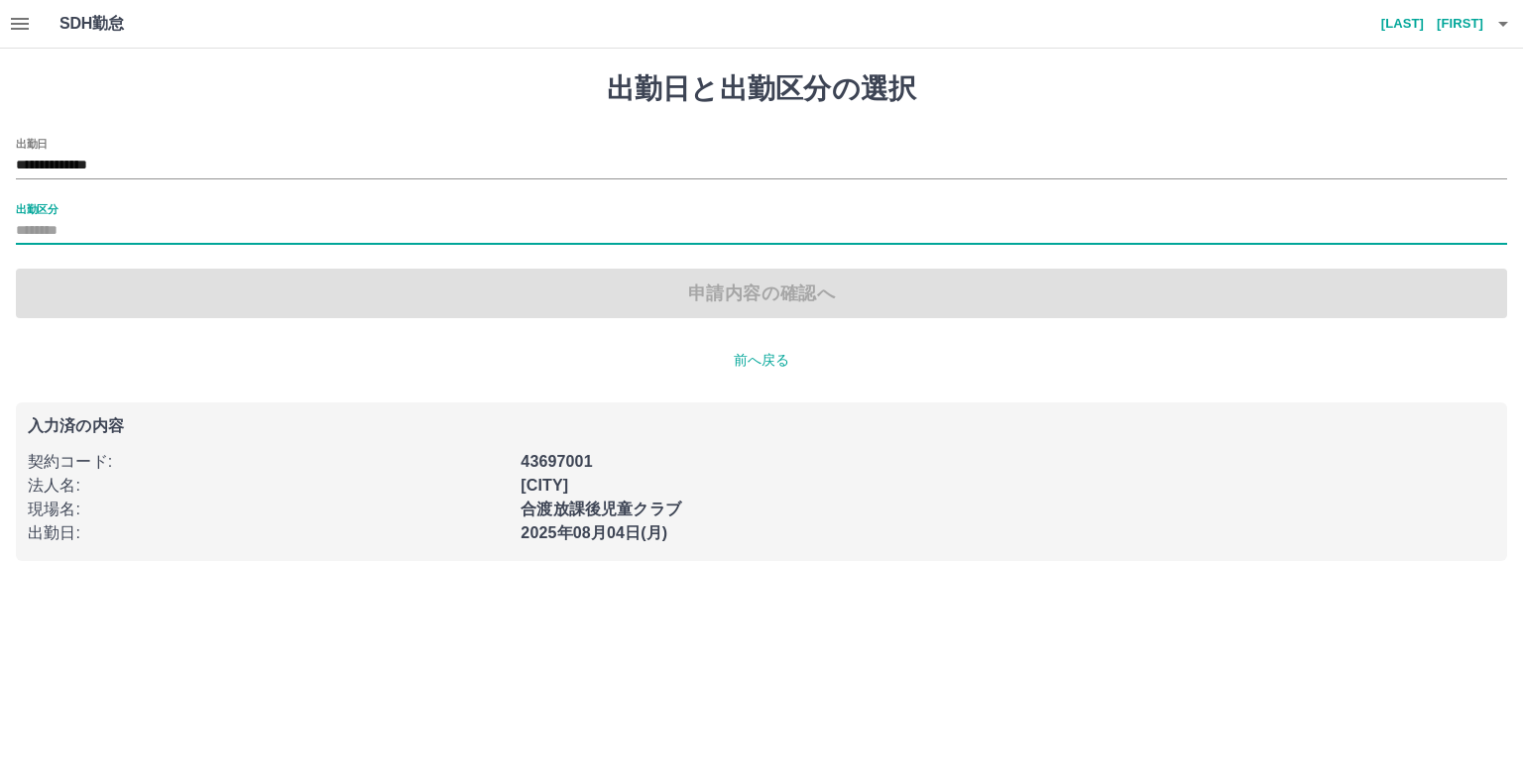 click on "出勤区分" at bounding box center (762, 231) 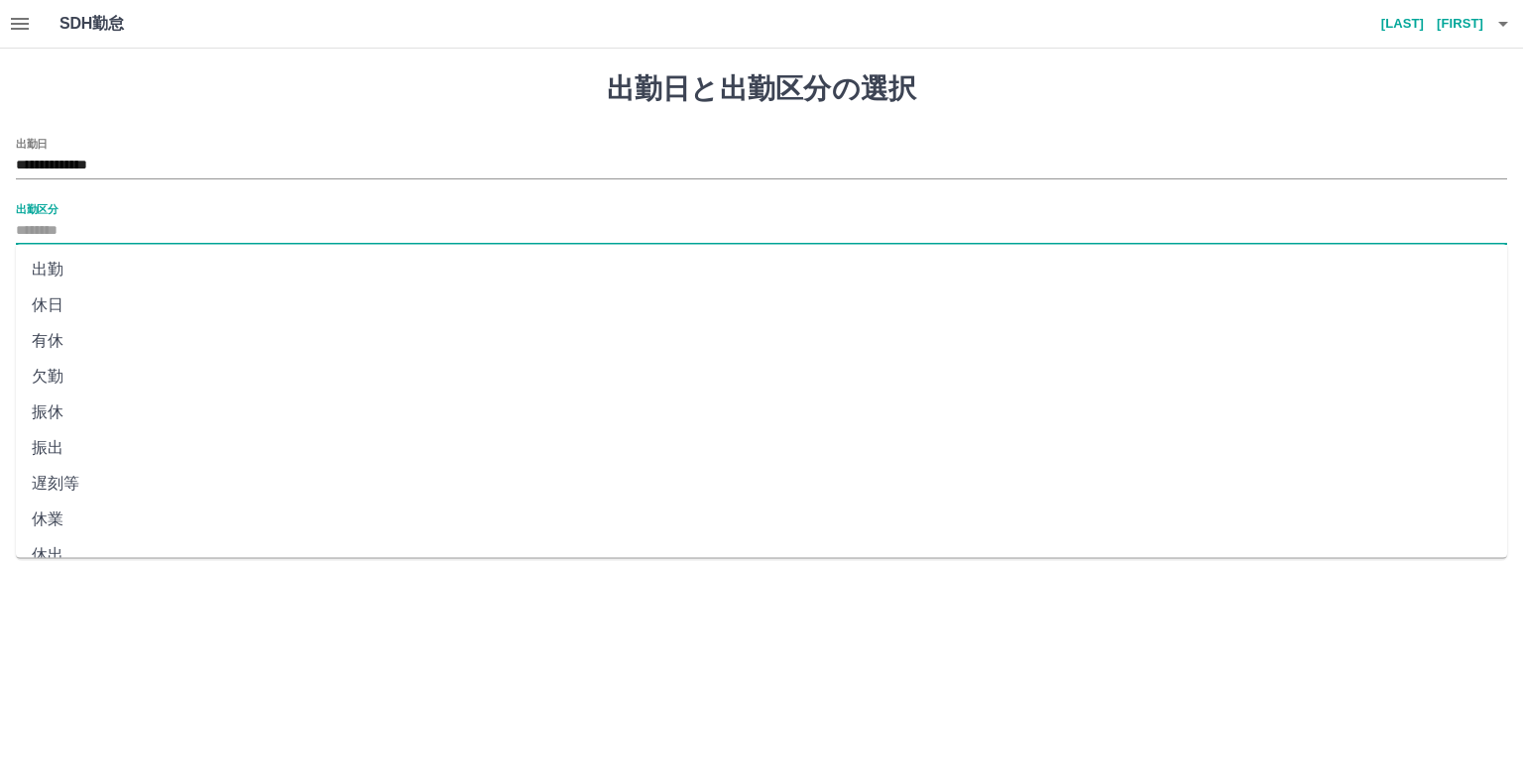 click on "出勤" at bounding box center (762, 270) 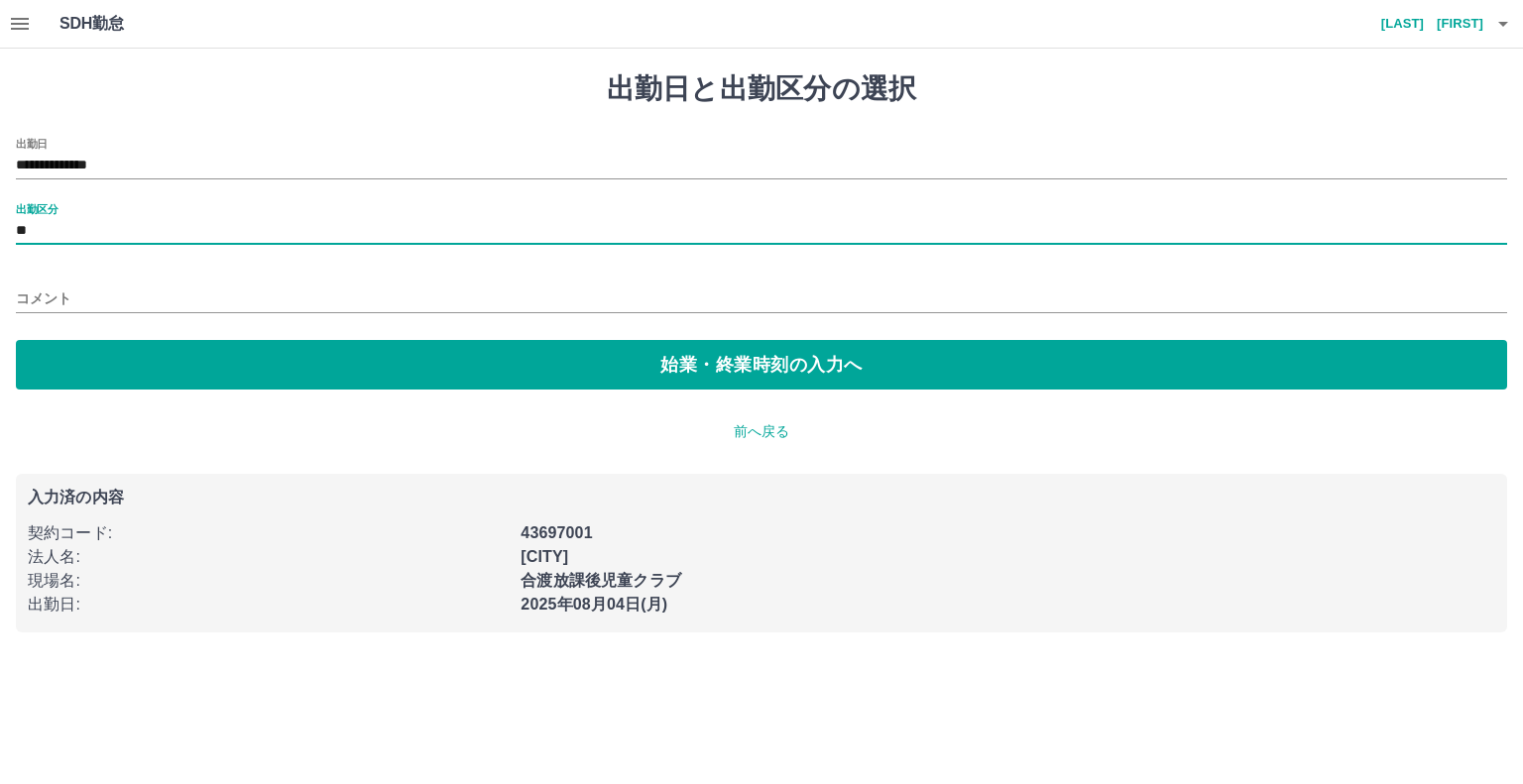 click on "**********" at bounding box center (762, 264) 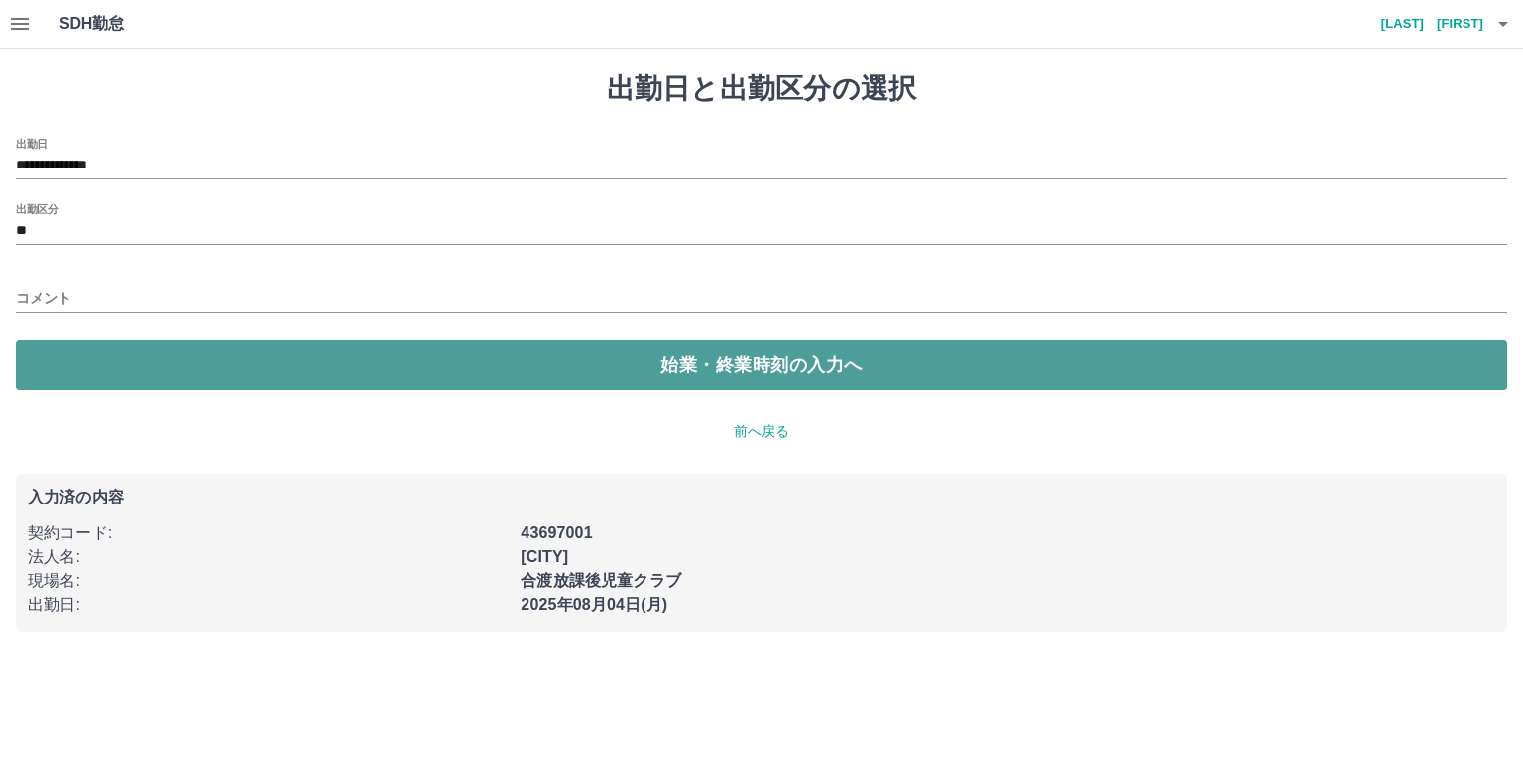 click on "始業・終業時刻の入力へ" at bounding box center (762, 365) 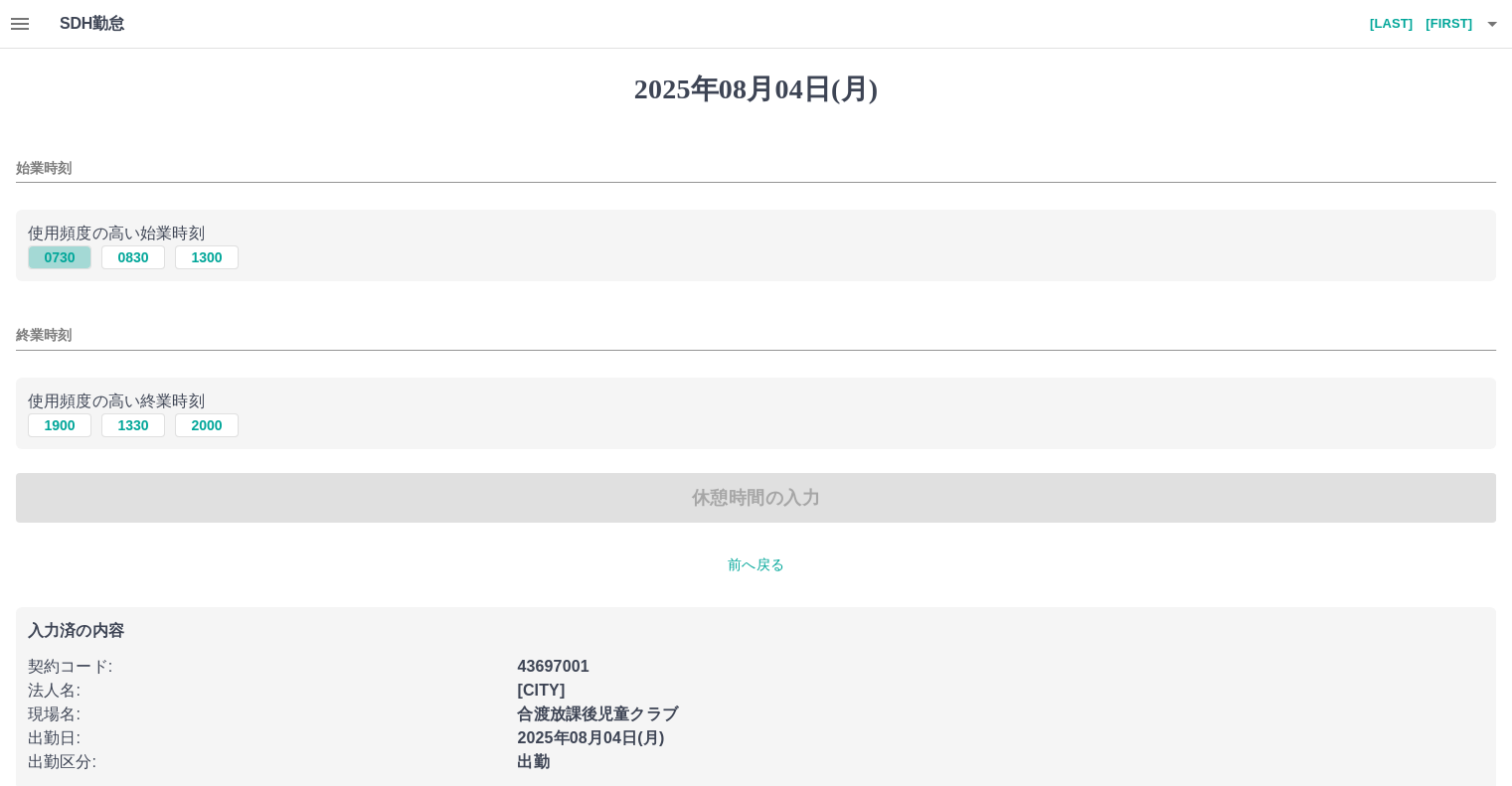 click on "0730" at bounding box center (60, 257) 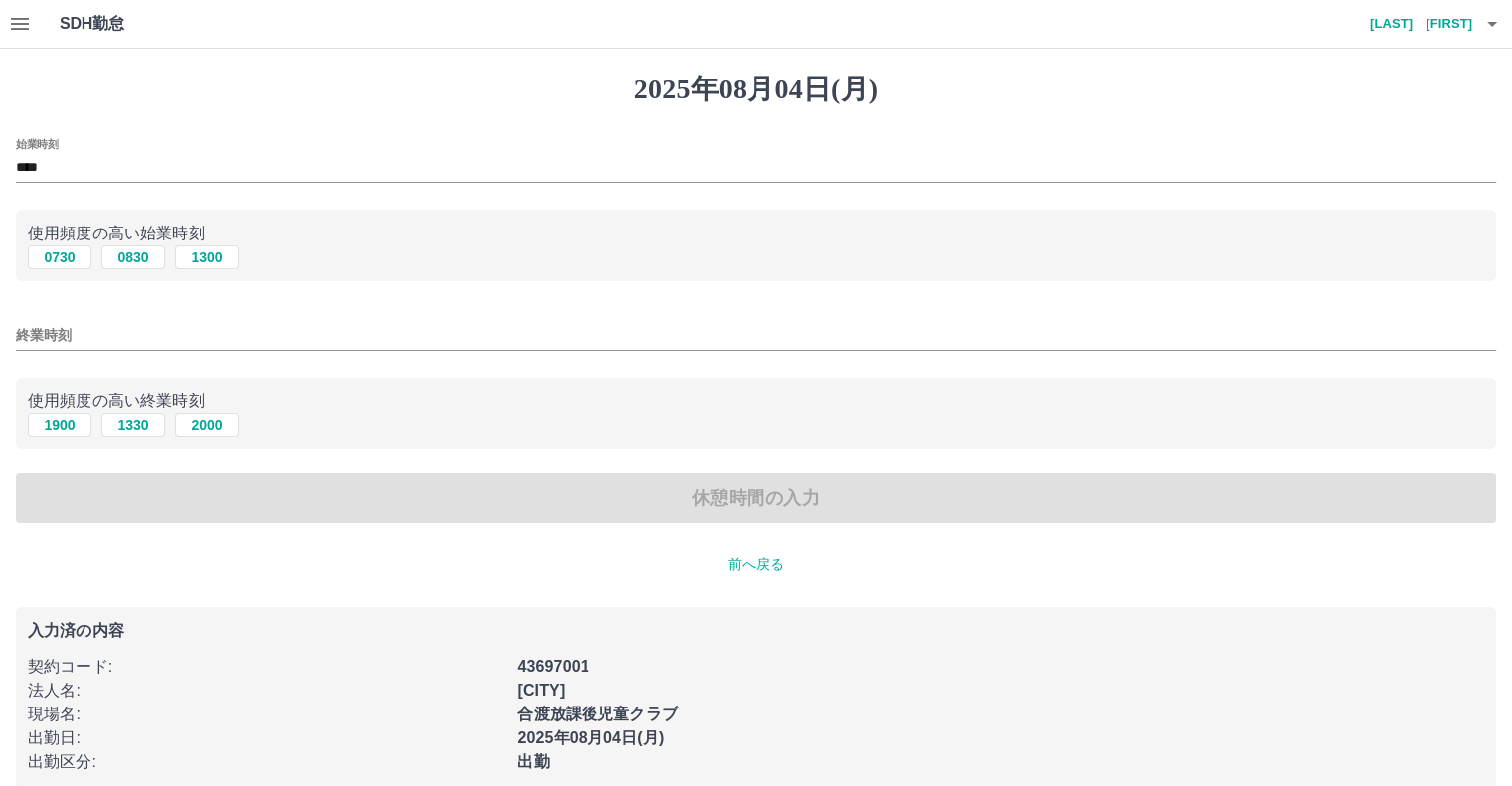 click on "終業時刻" at bounding box center (756, 335) 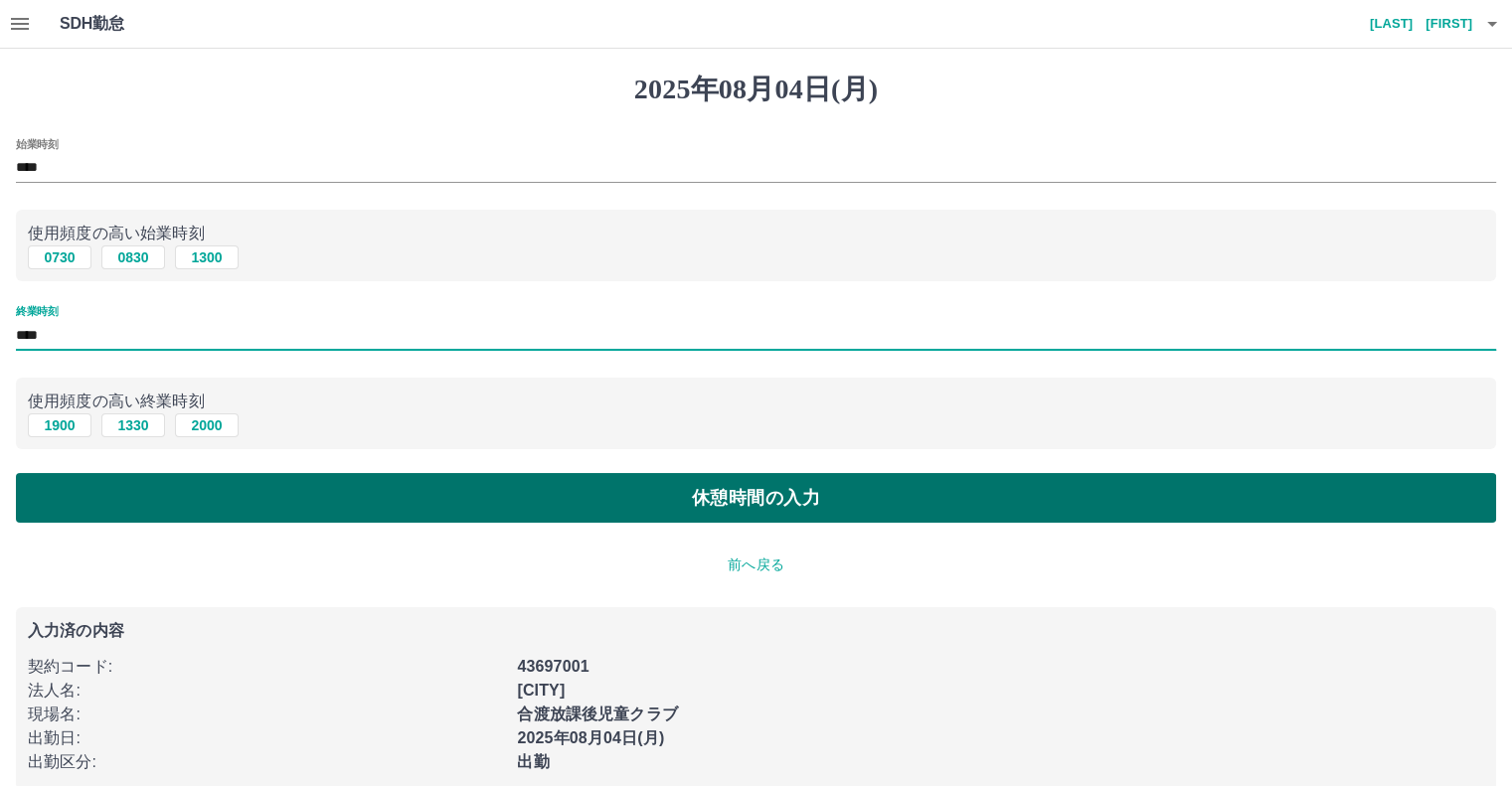 type on "****" 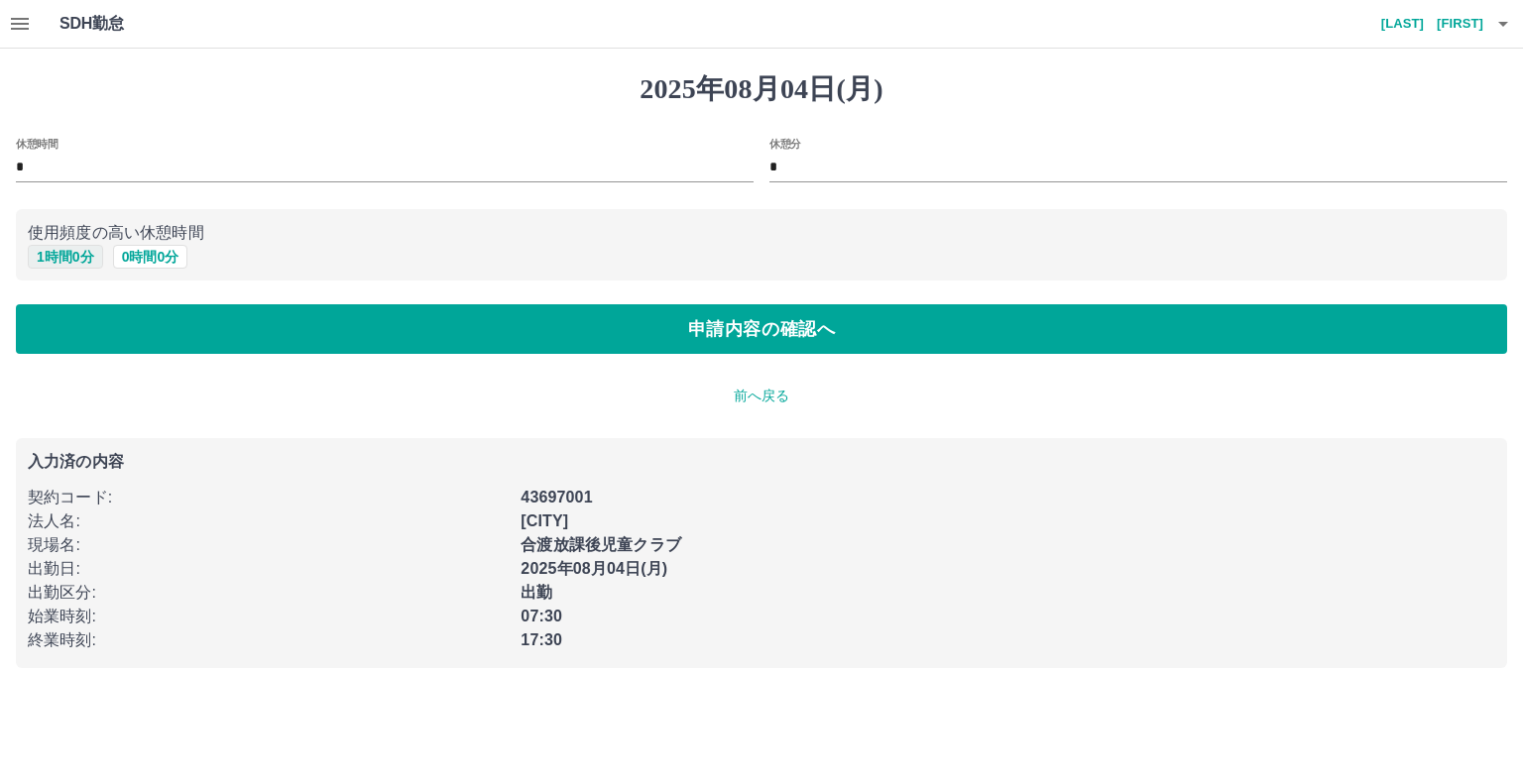 click on "1 時間 0 分" at bounding box center [65, 257] 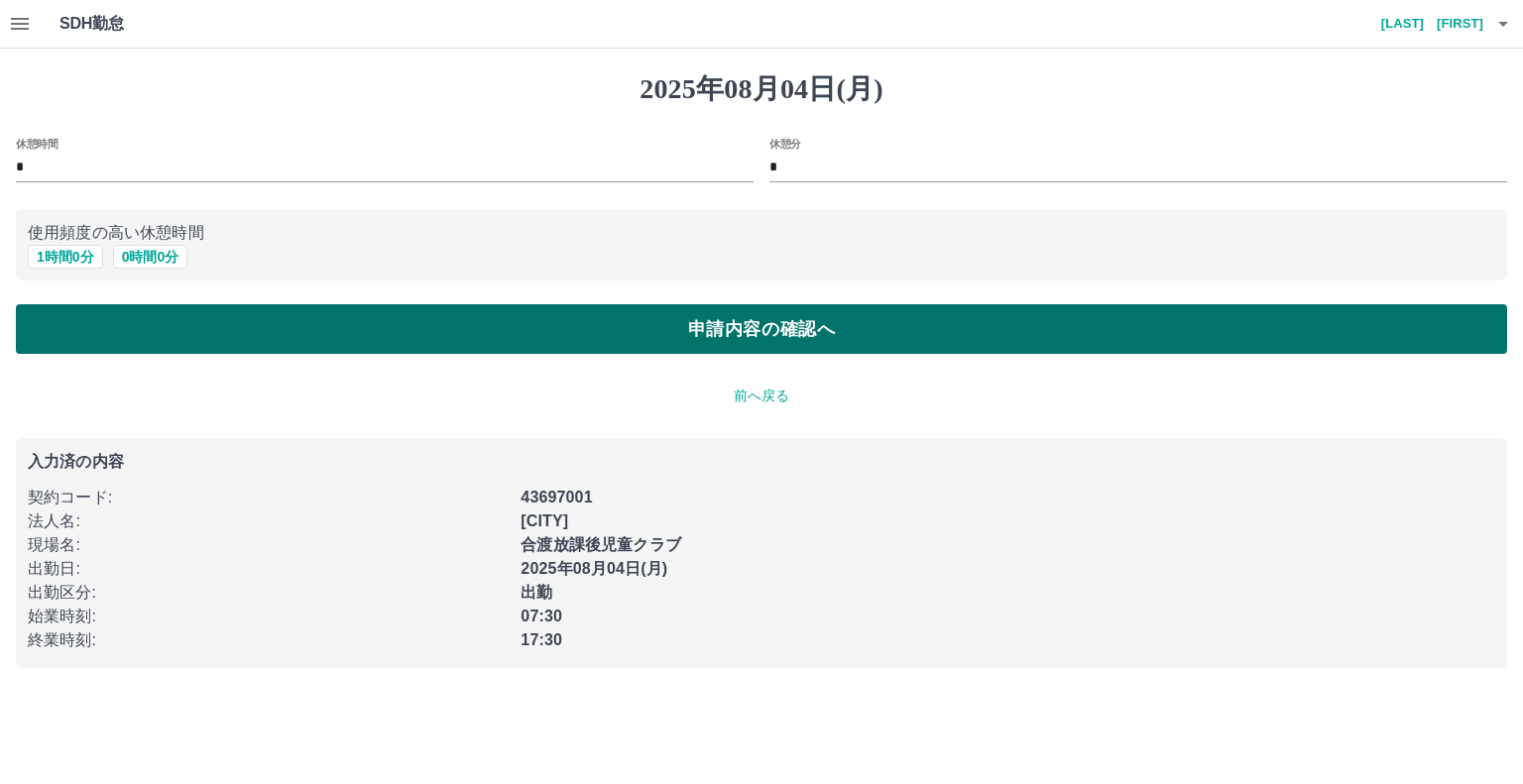 click on "申請内容の確認へ" at bounding box center (762, 329) 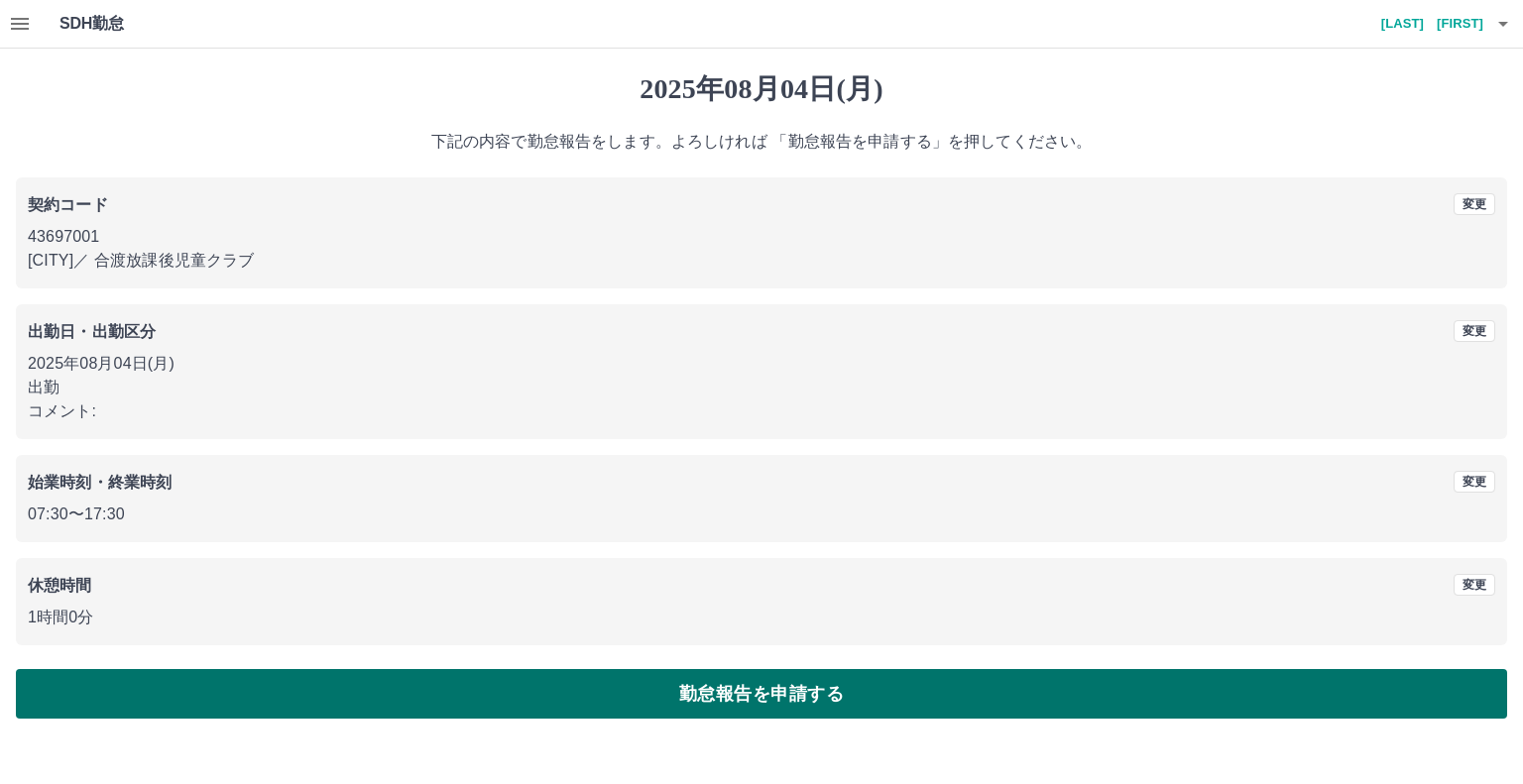 click on "勤怠報告を申請する" at bounding box center (762, 694) 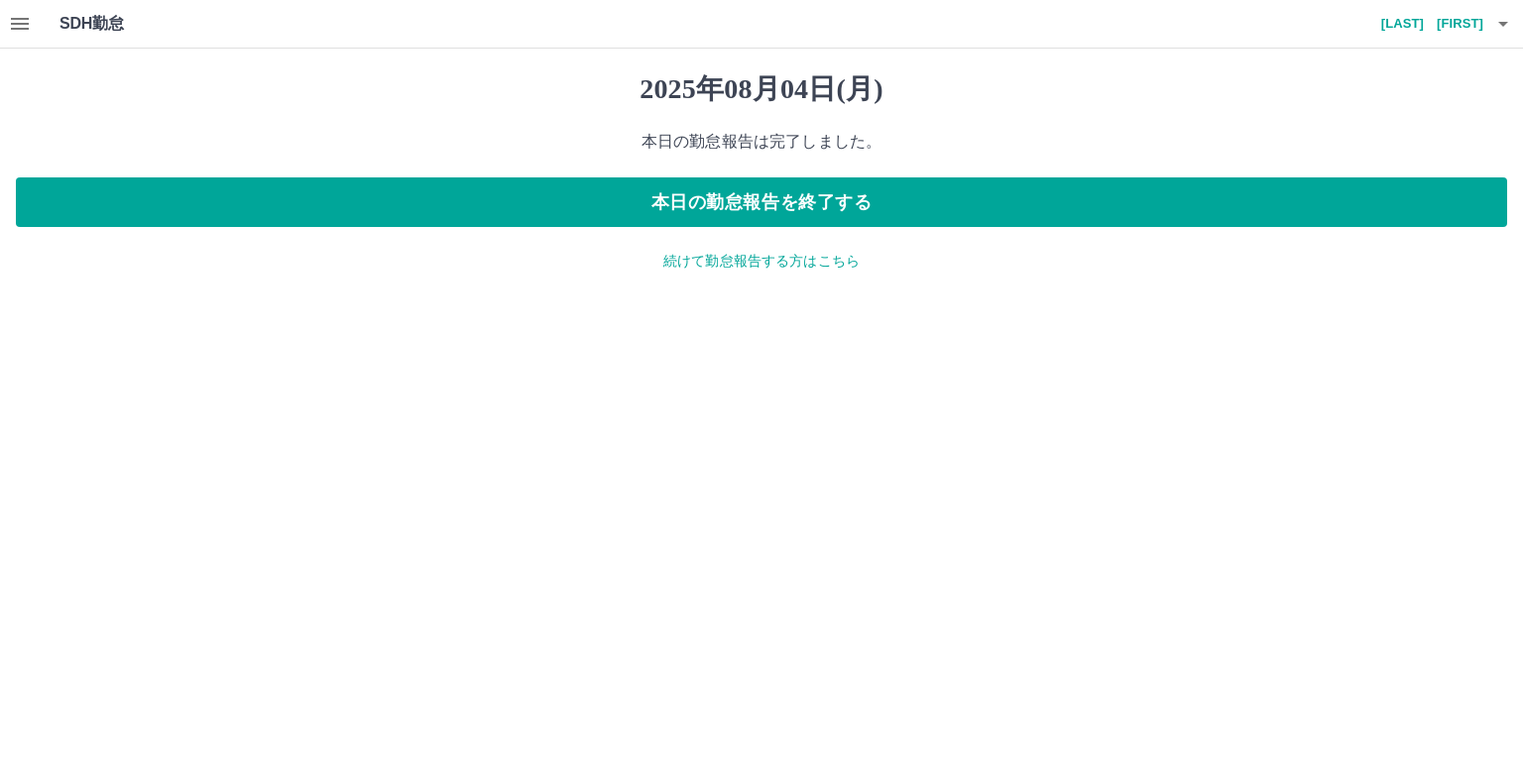 click at bounding box center (20, 24) 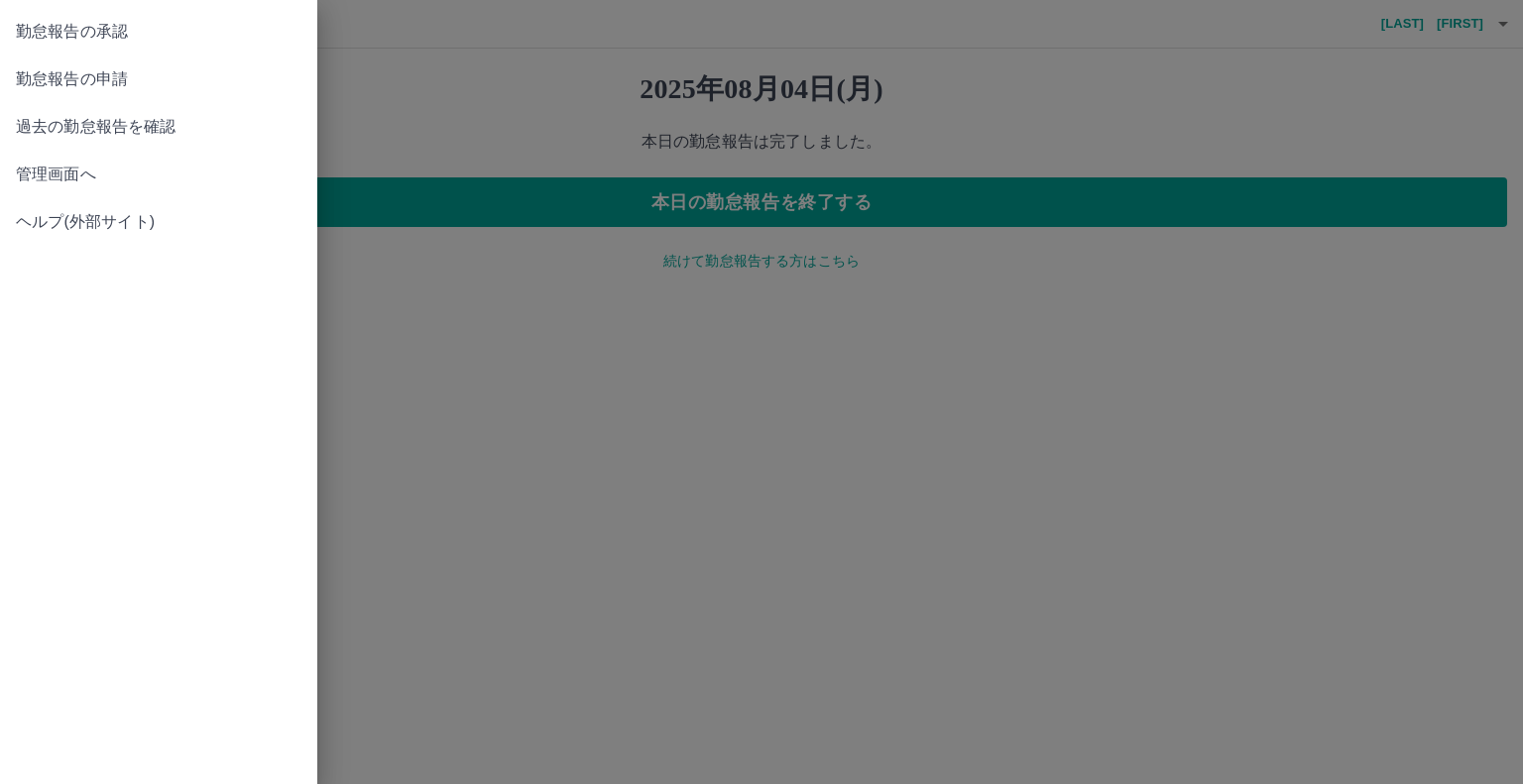 click on "勤怠報告の申請" at bounding box center [159, 79] 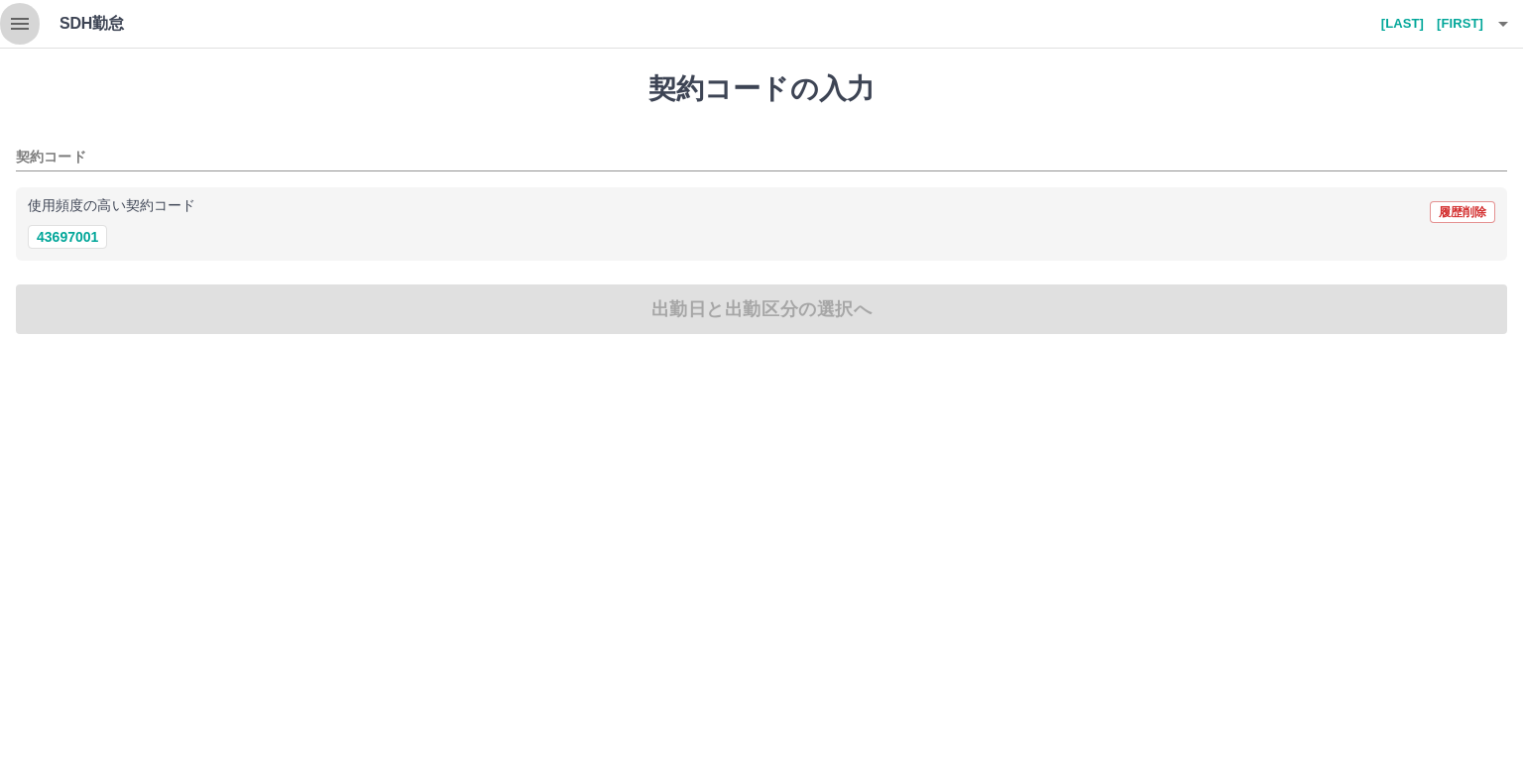 click at bounding box center [20, 24] 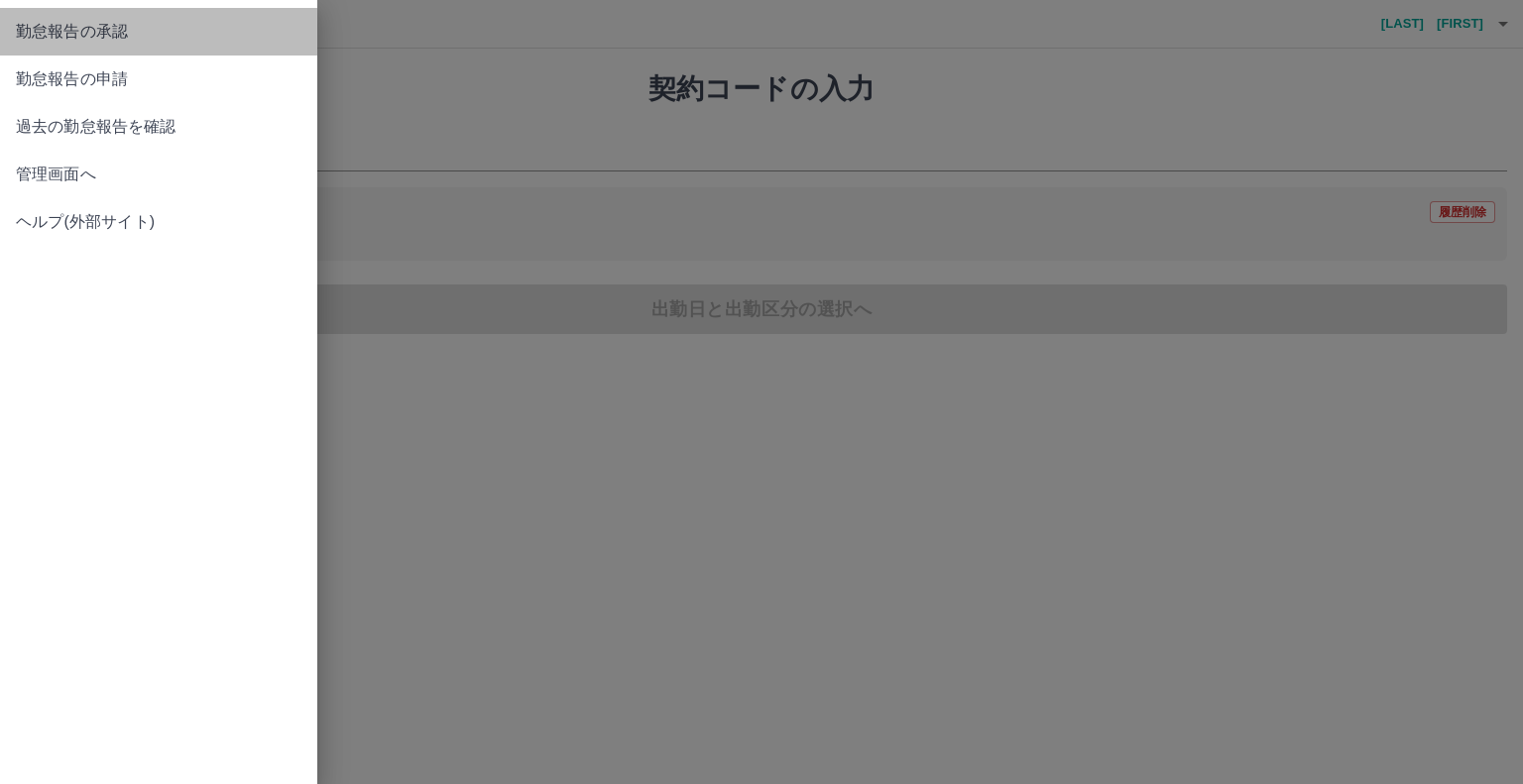 click on "勤怠報告の承認" at bounding box center (159, 32) 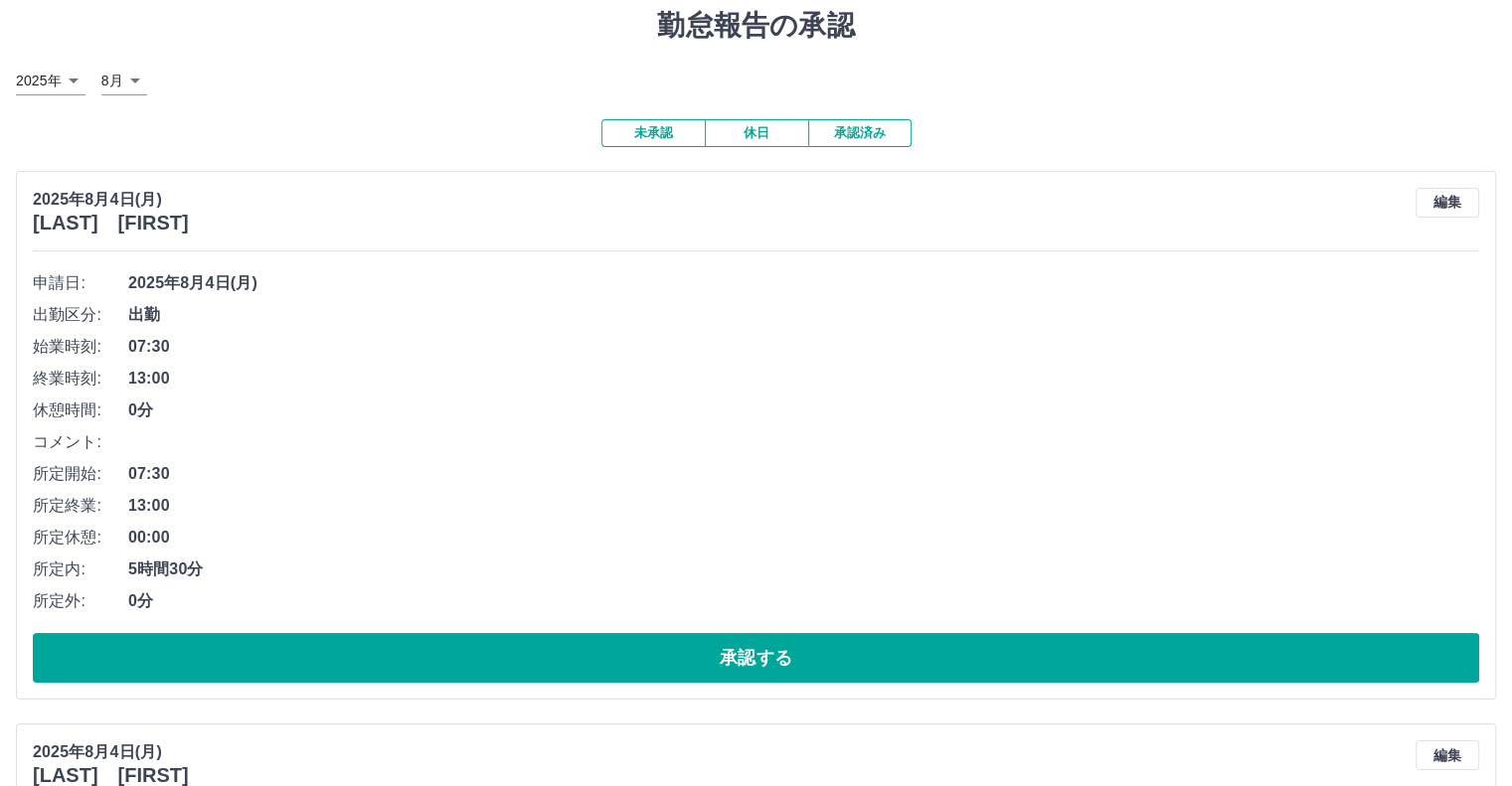 scroll, scrollTop: 99, scrollLeft: 0, axis: vertical 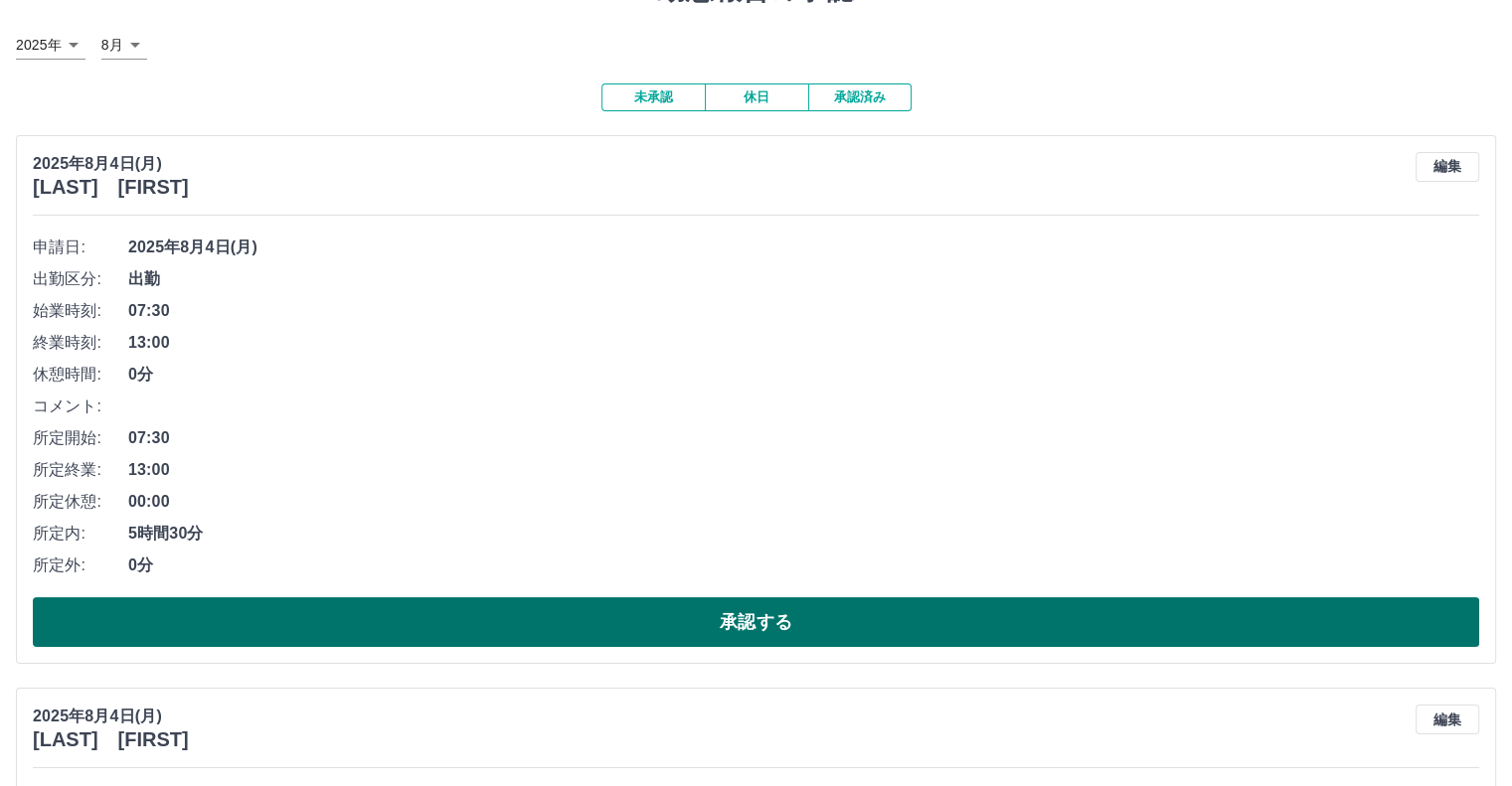 click on "承認する" at bounding box center (756, 622) 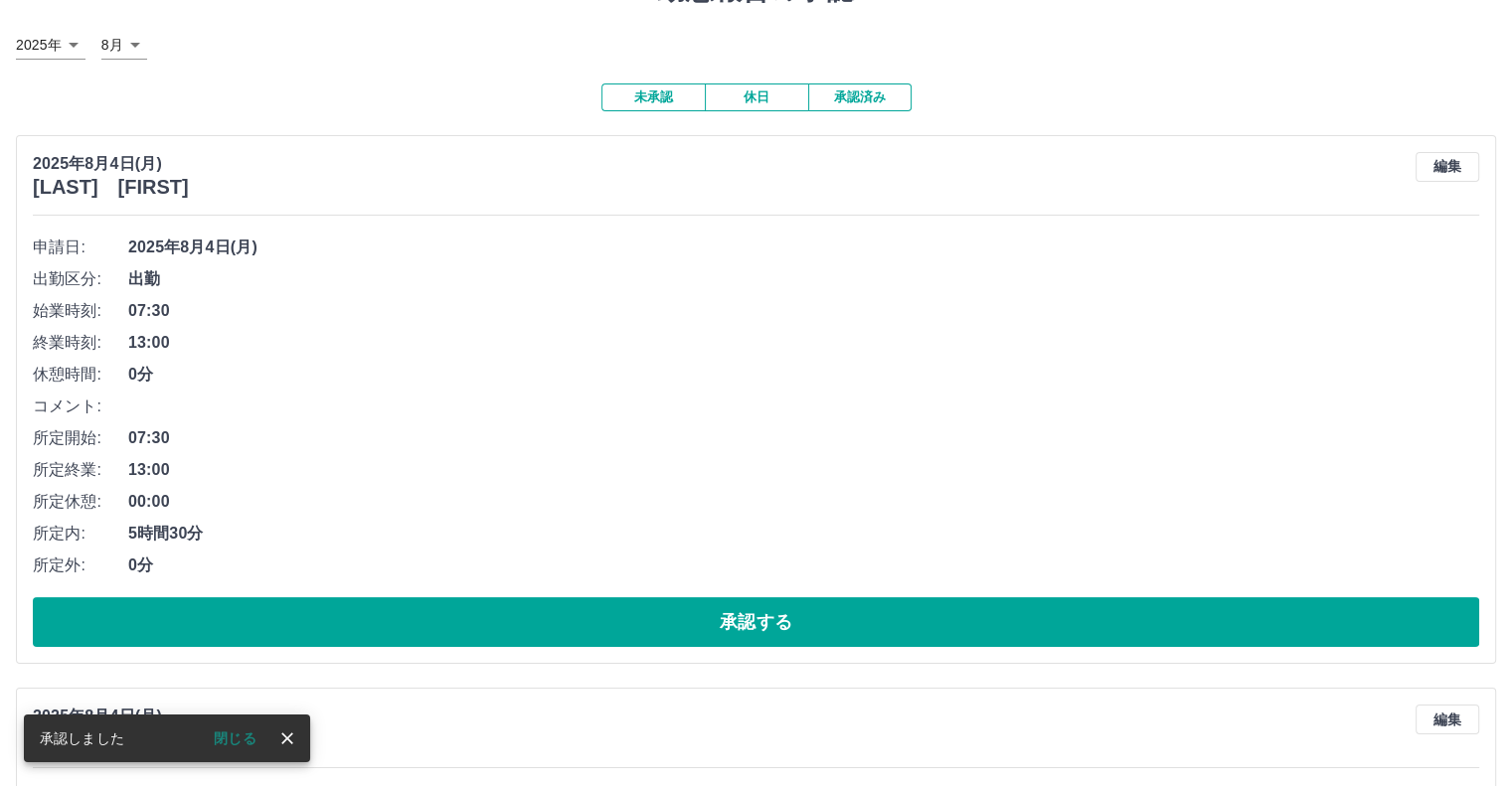 click on "承認する" at bounding box center [756, 622] 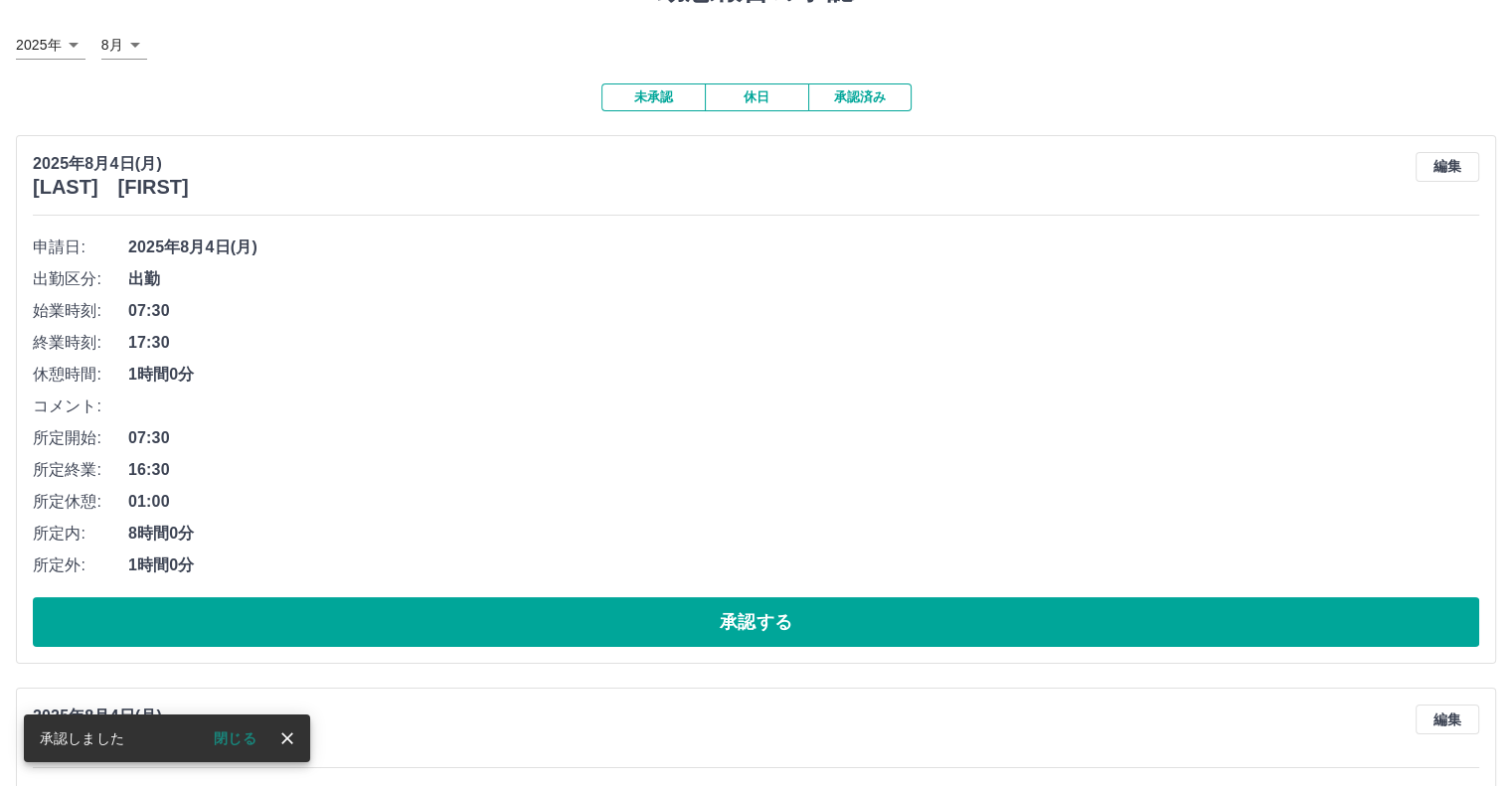 click on "承認する" at bounding box center (756, 622) 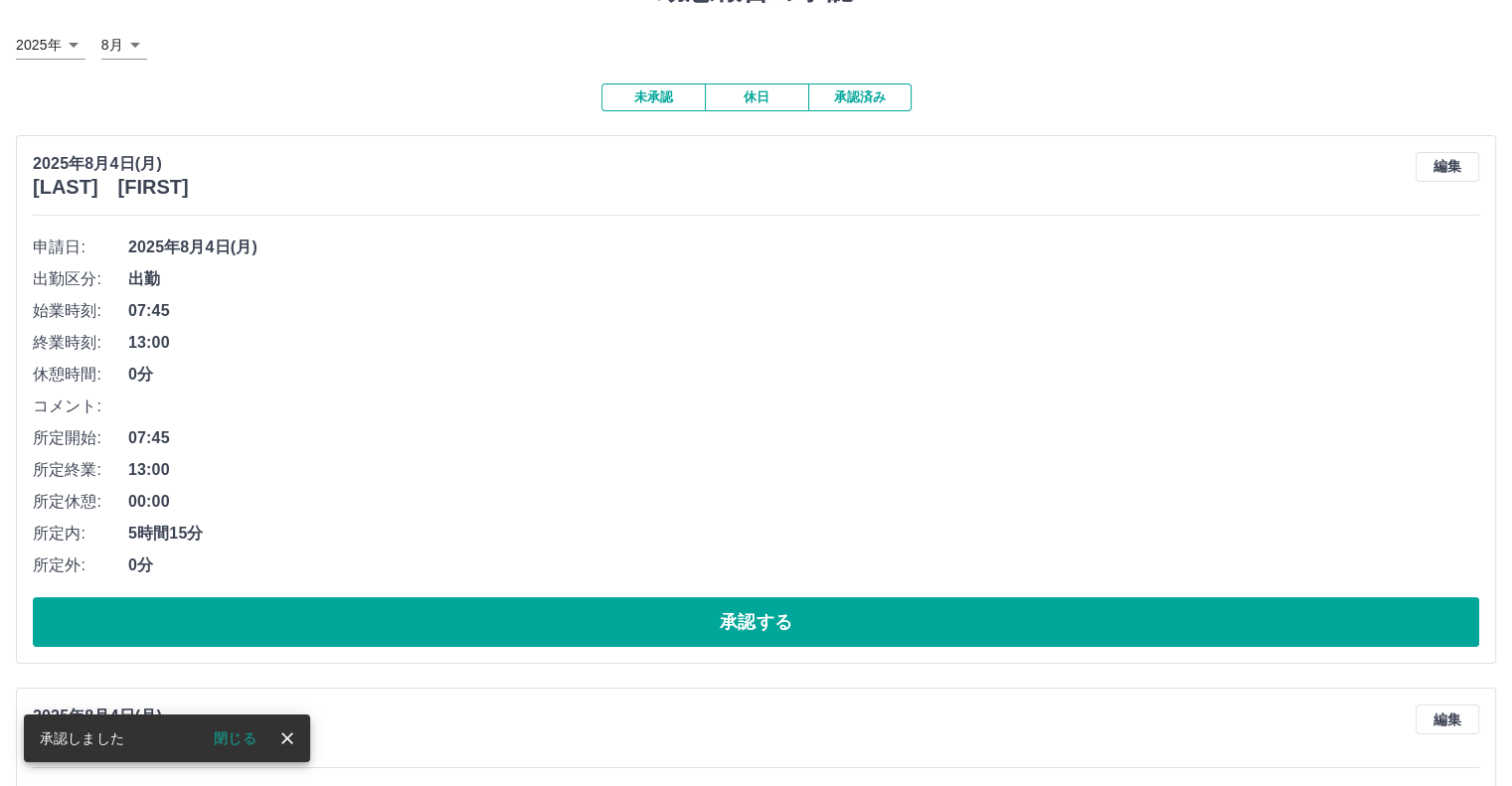 click on "承認する" at bounding box center (756, 622) 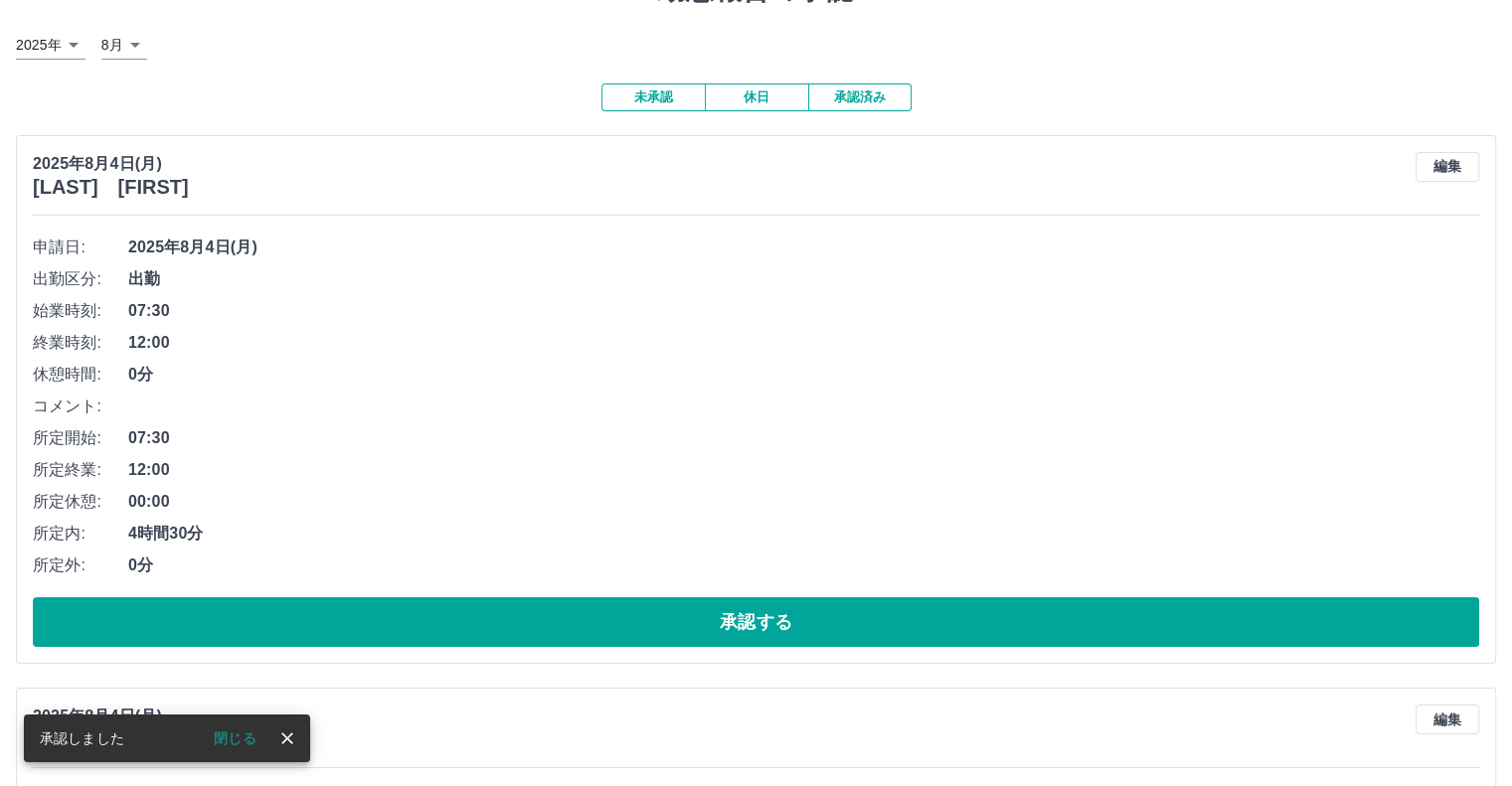 click on "承認する" at bounding box center (756, 622) 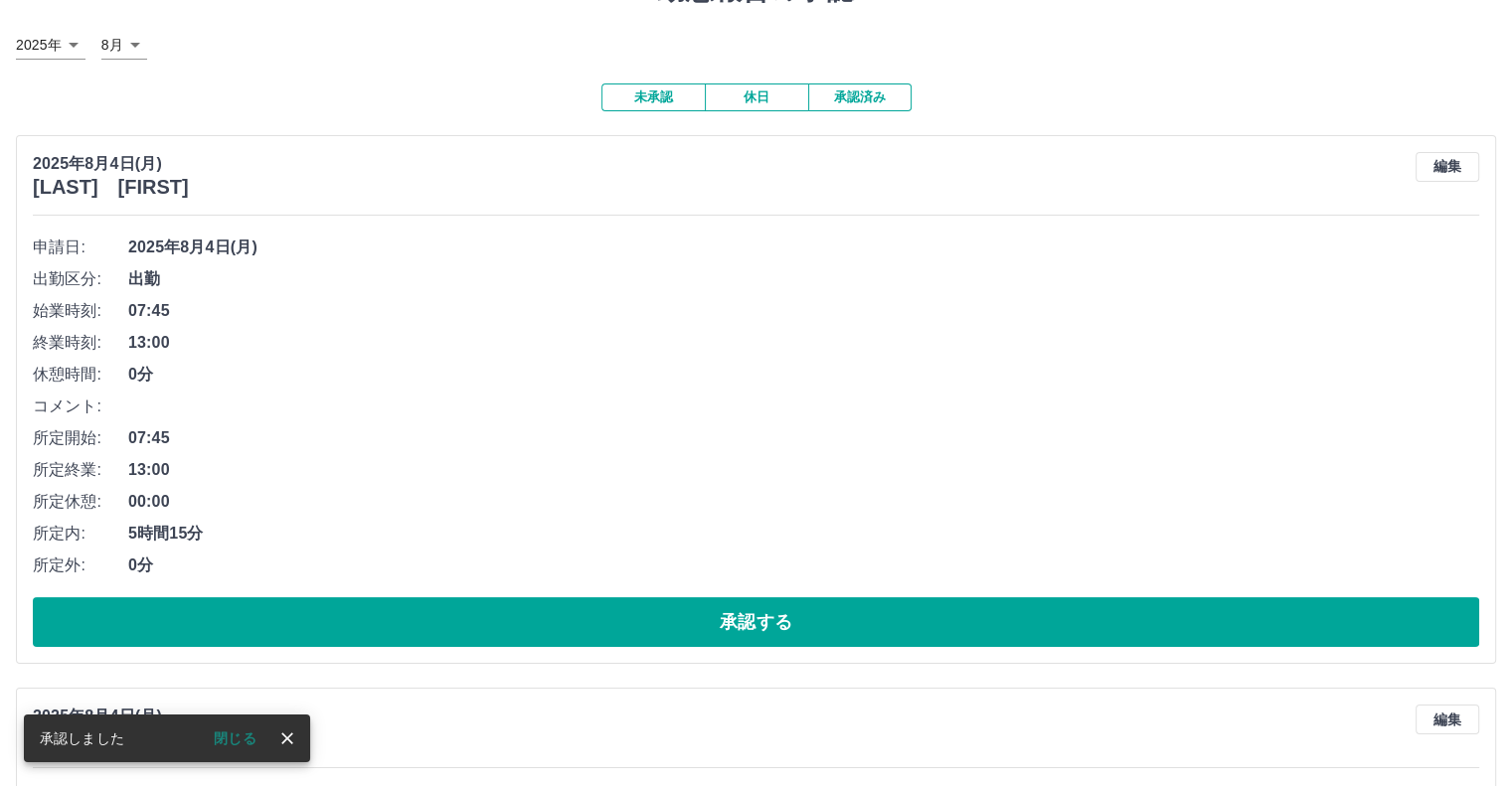 click on "承認する" at bounding box center (756, 622) 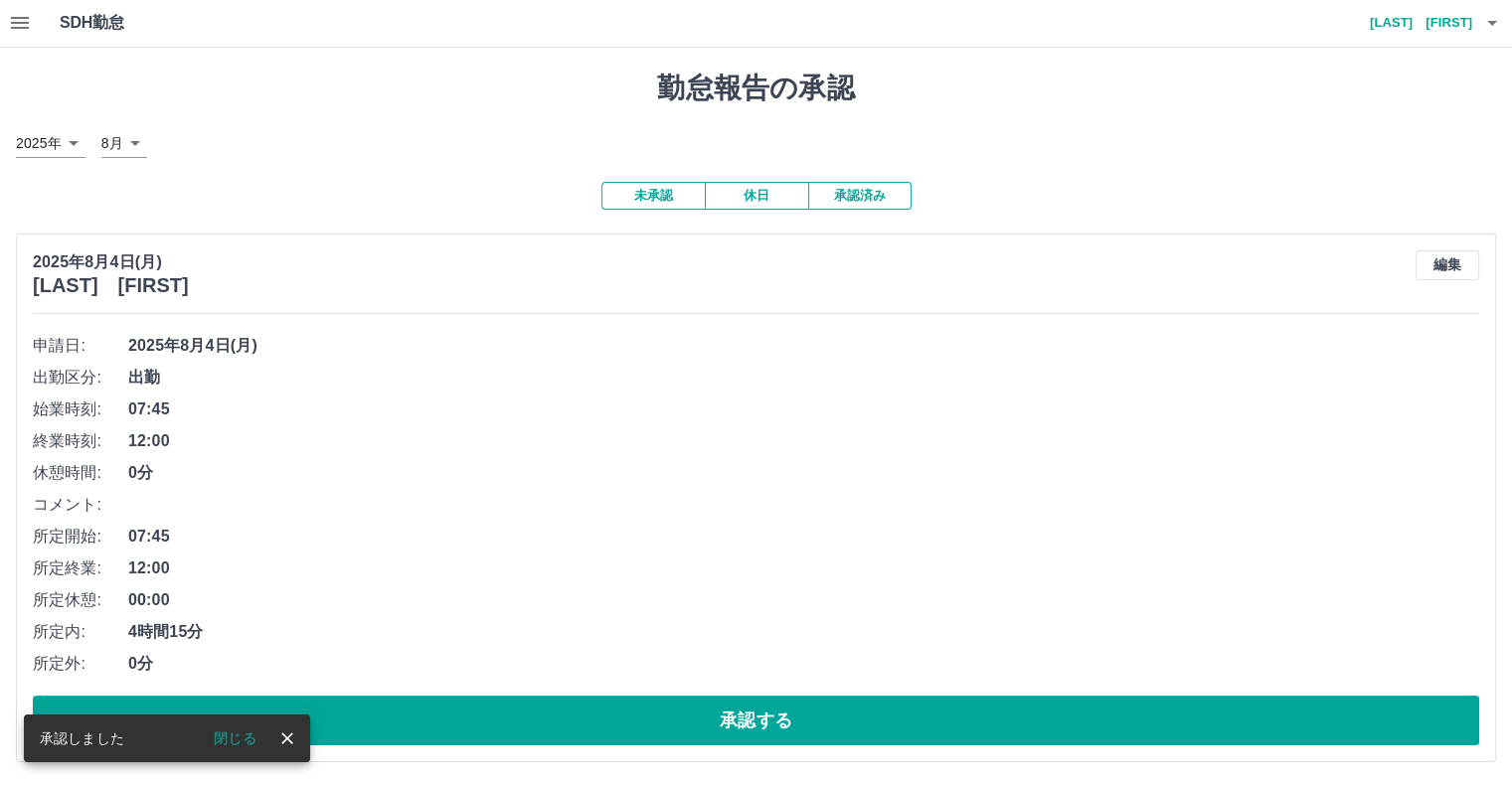 scroll, scrollTop: 1, scrollLeft: 0, axis: vertical 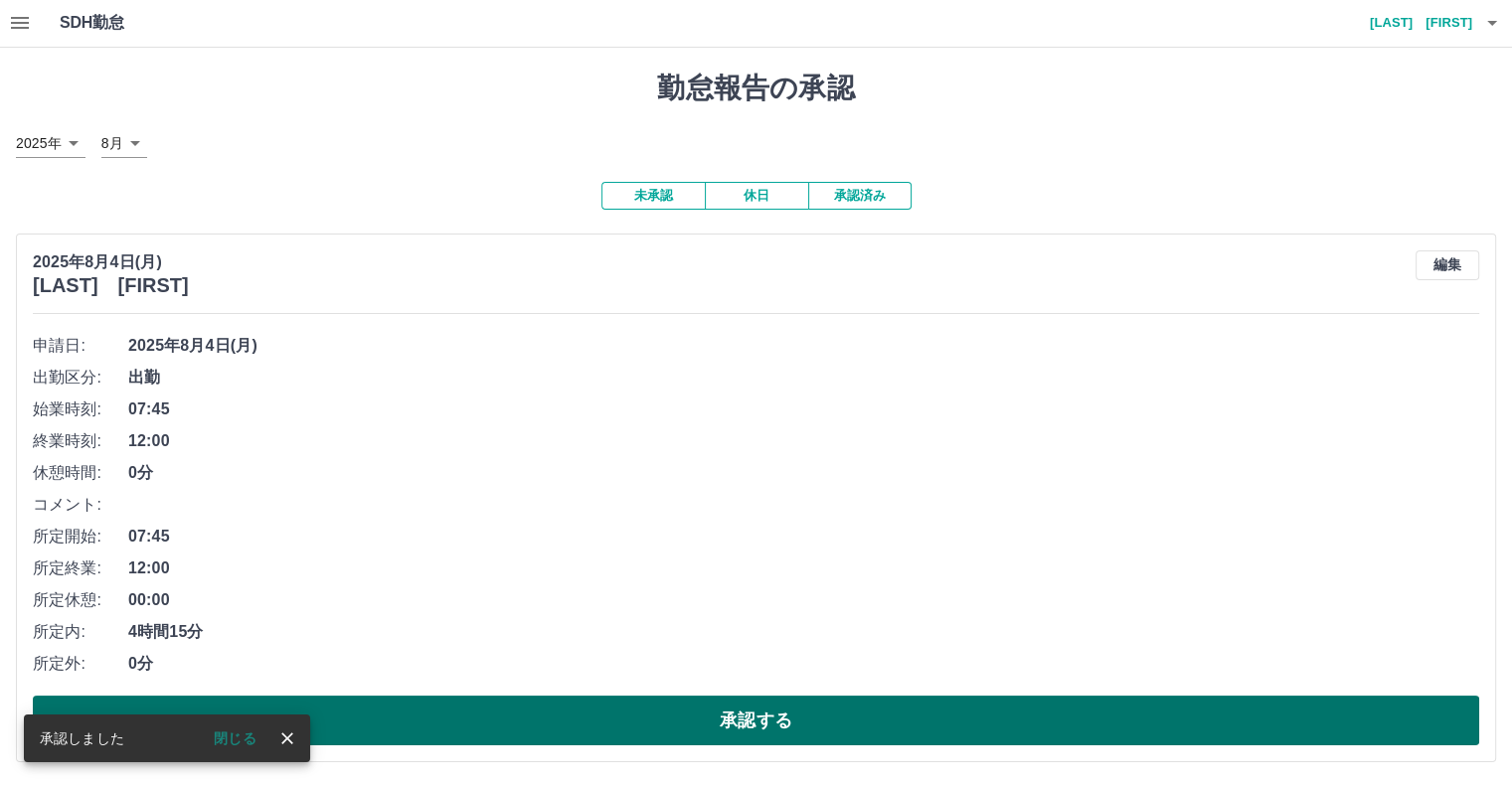 click on "承認する" at bounding box center (756, 720) 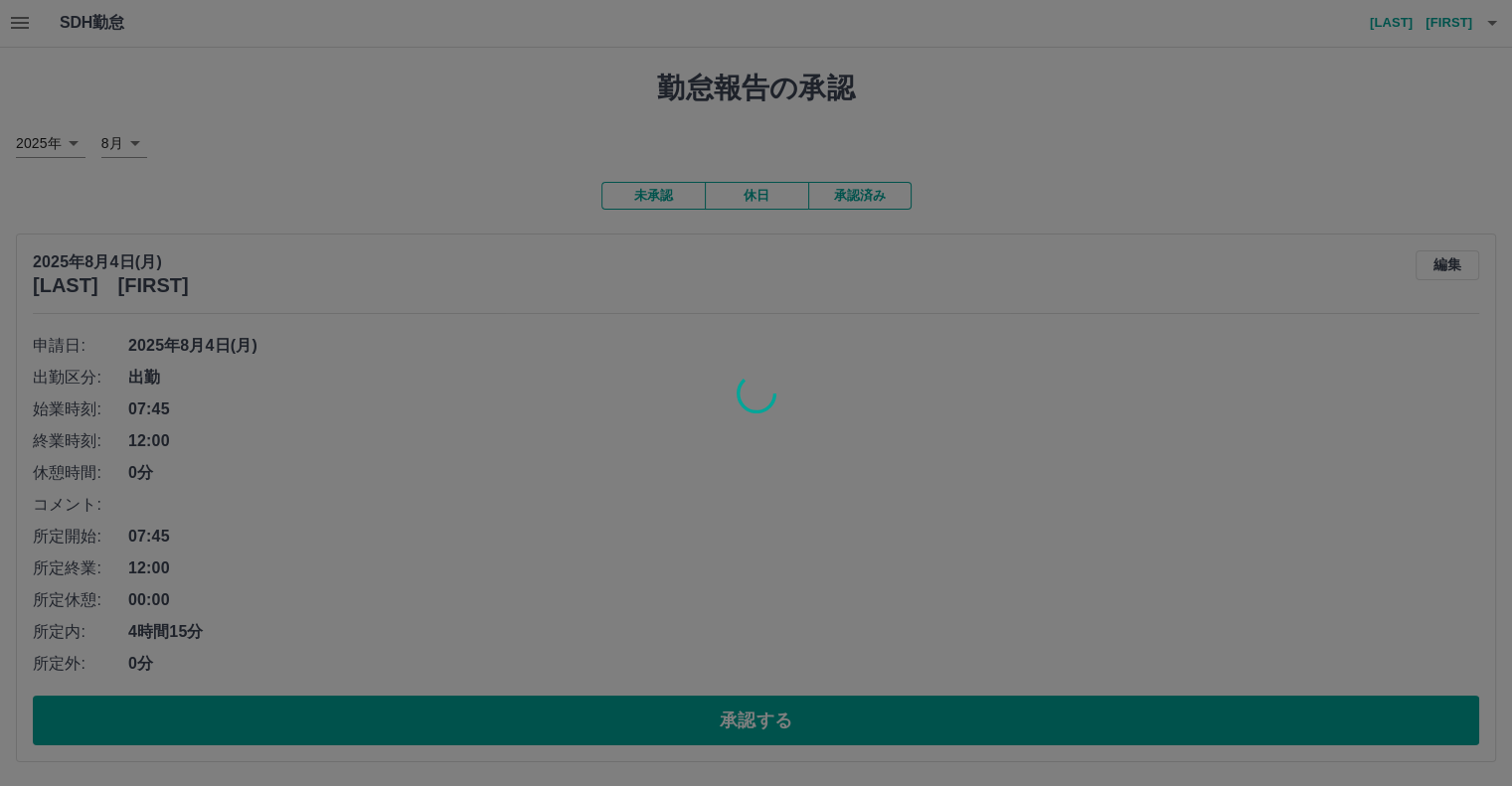 scroll, scrollTop: 0, scrollLeft: 0, axis: both 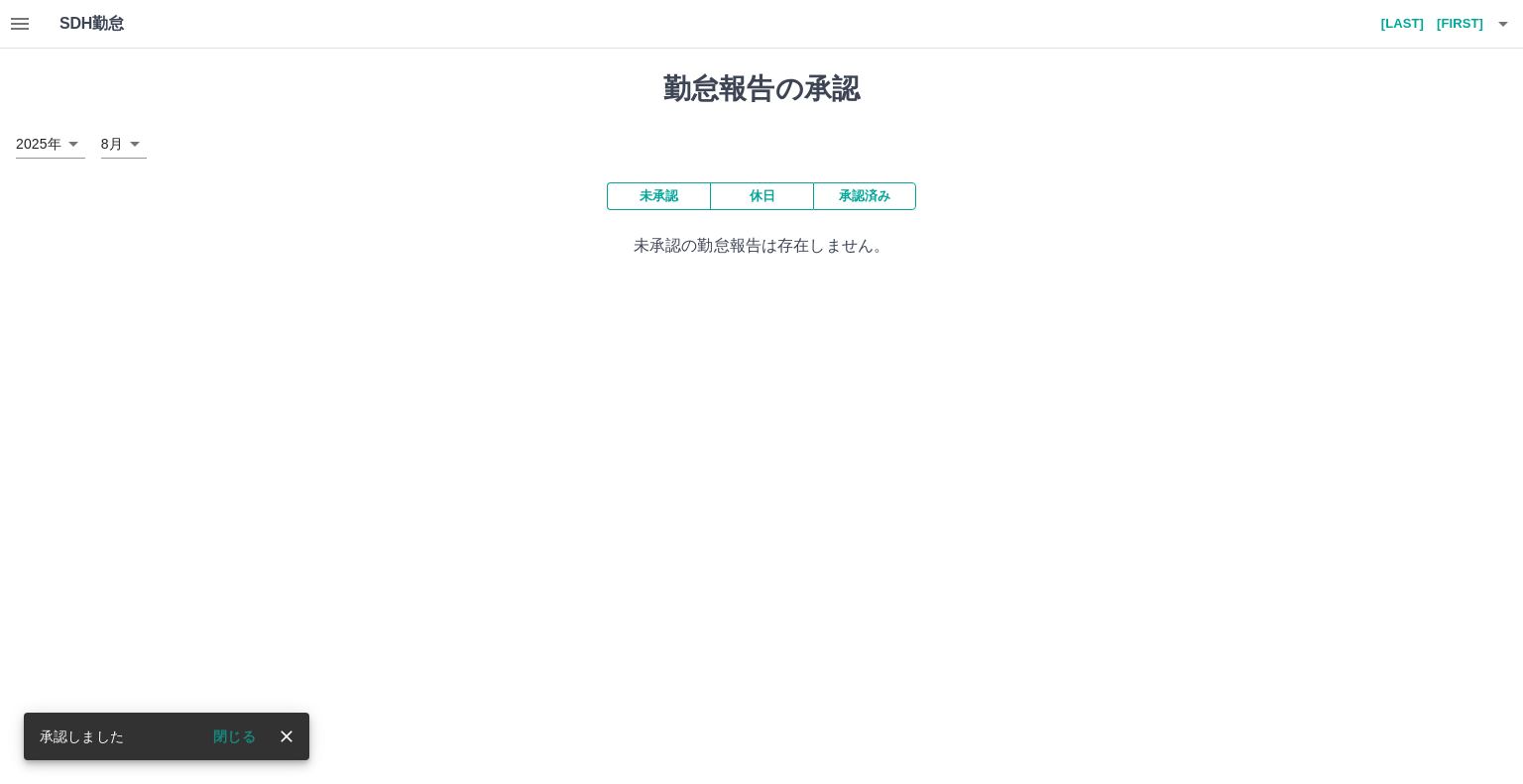click 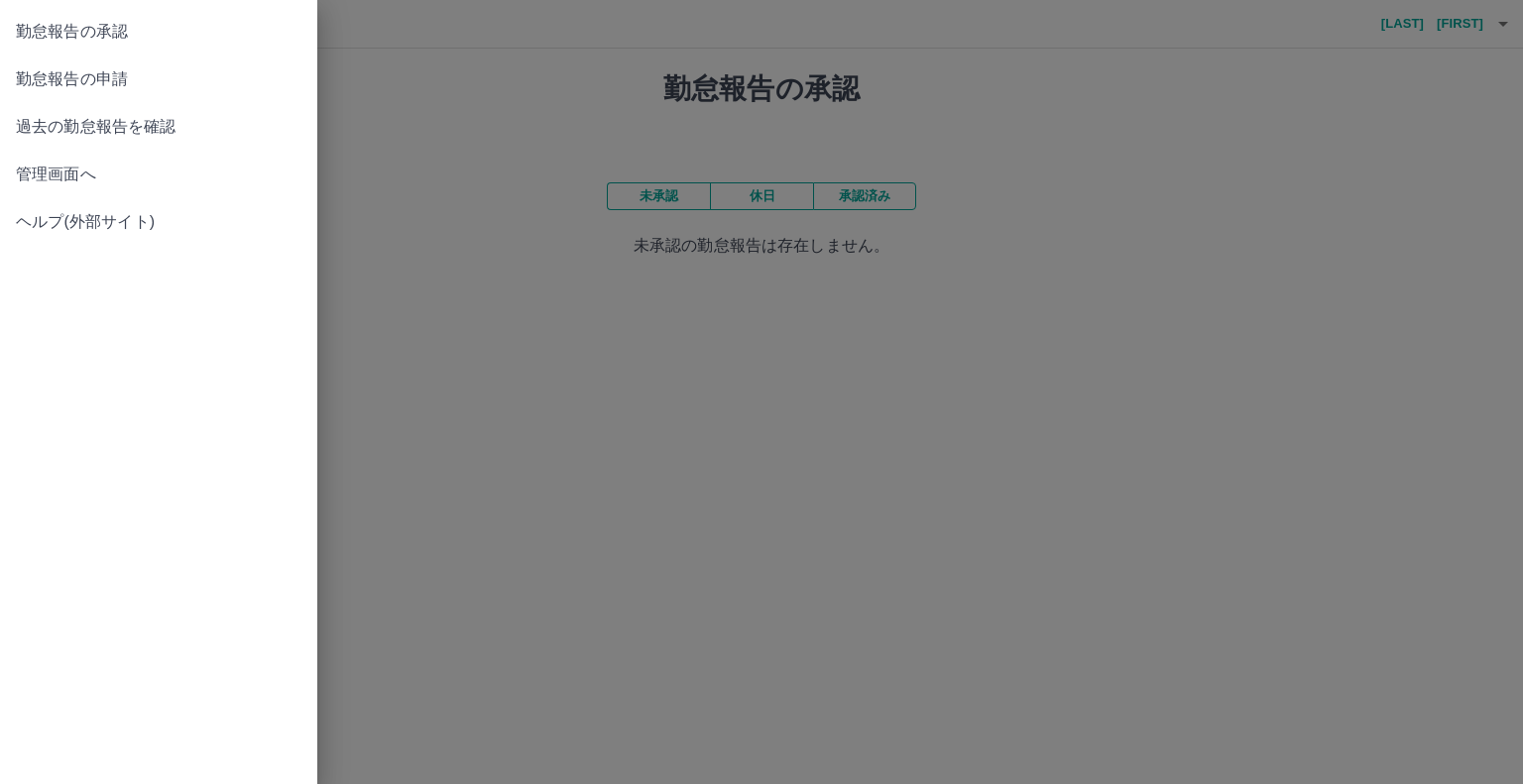 click on "過去の勤怠報告を確認" at bounding box center (159, 127) 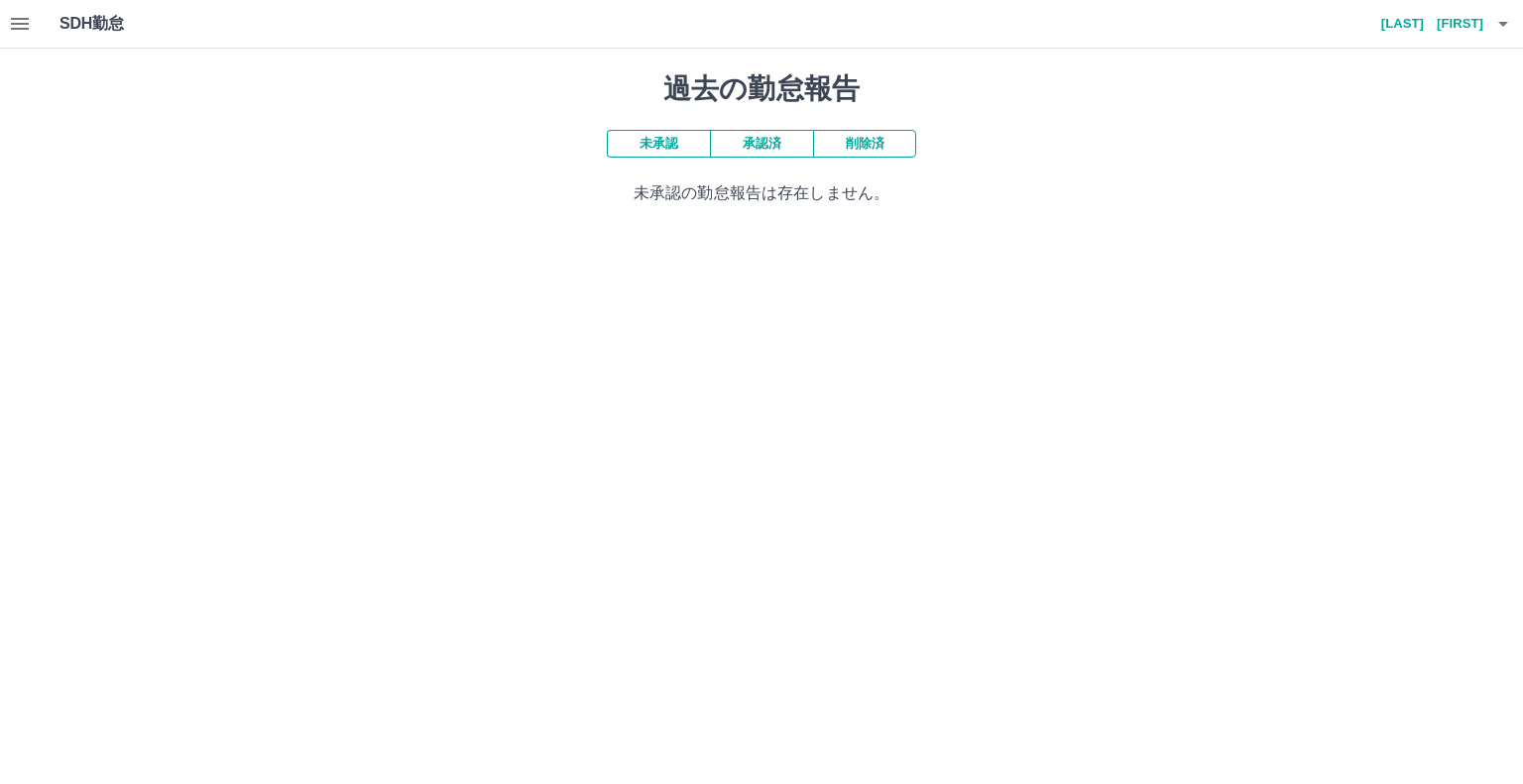 click on "承認済" at bounding box center (762, 144) 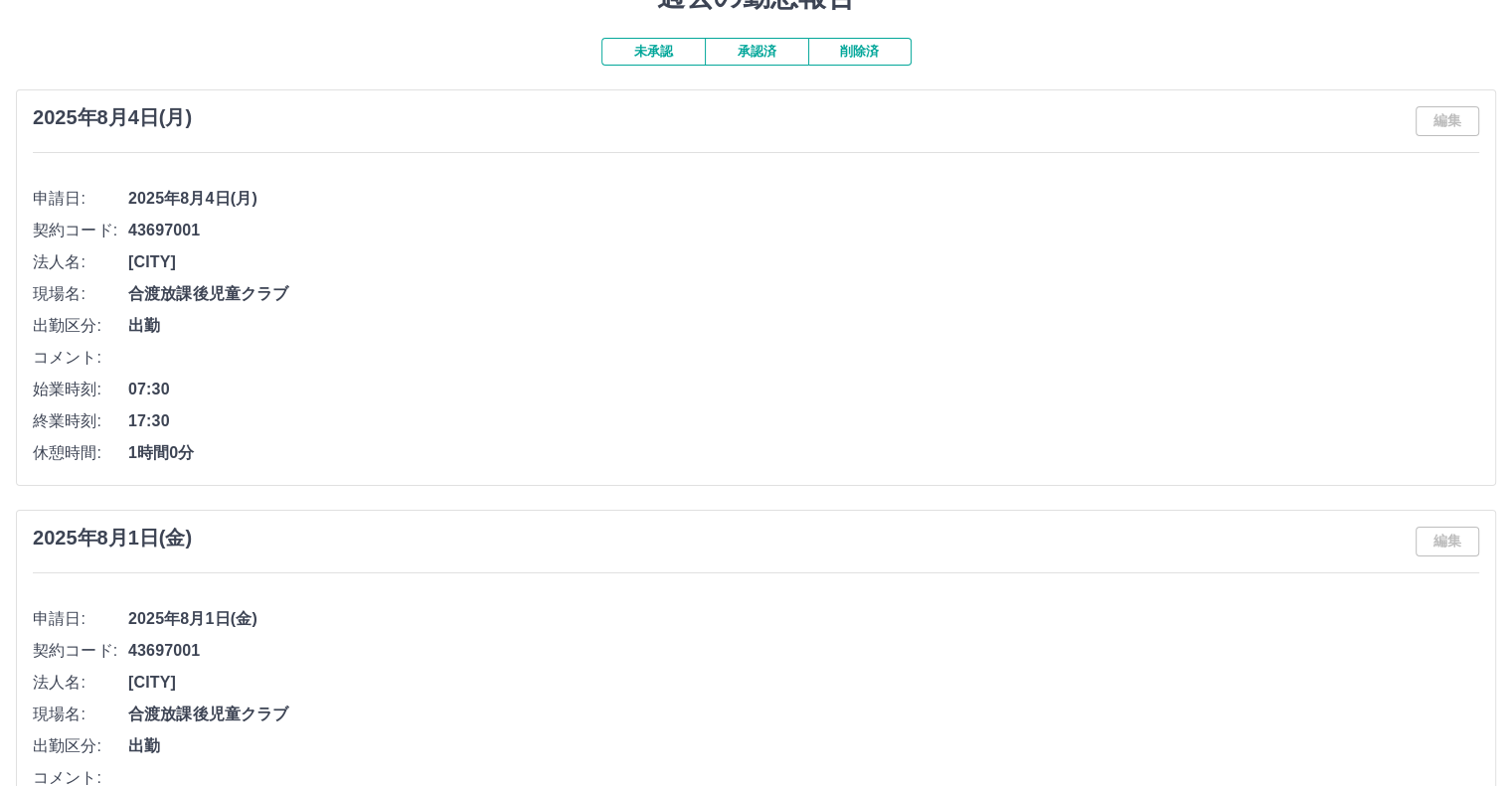 scroll, scrollTop: 0, scrollLeft: 0, axis: both 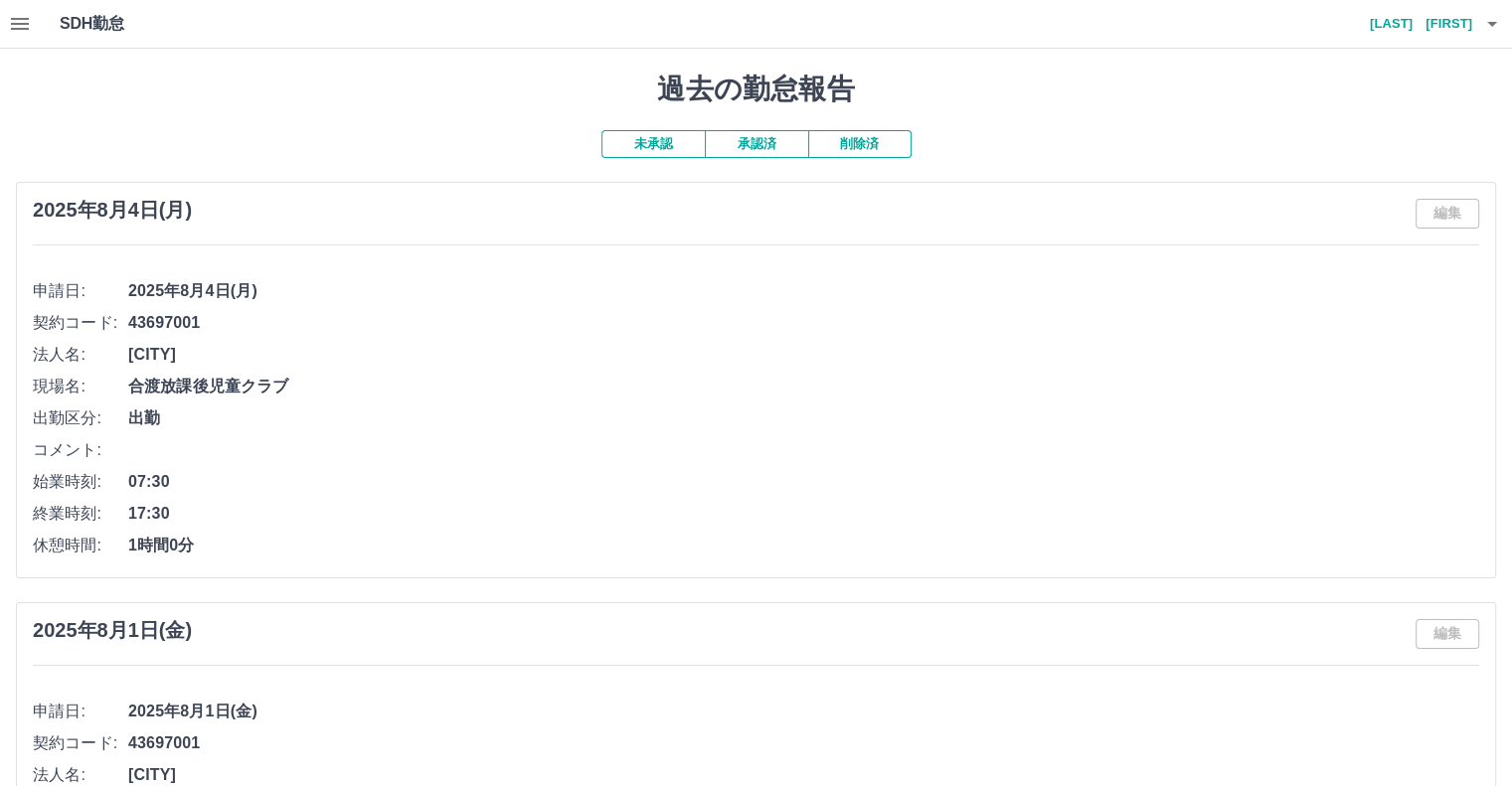 click on "申請日: 2025年8月4日(月) 契約コード: 43697001 法人名: 岐阜市 現場名: 合渡放課後児童クラブ 出勤区分: 出勤 コメント: 始業時刻: 07:30 終業時刻: 17:30 休憩時間: 1時間0分" at bounding box center [756, 411] 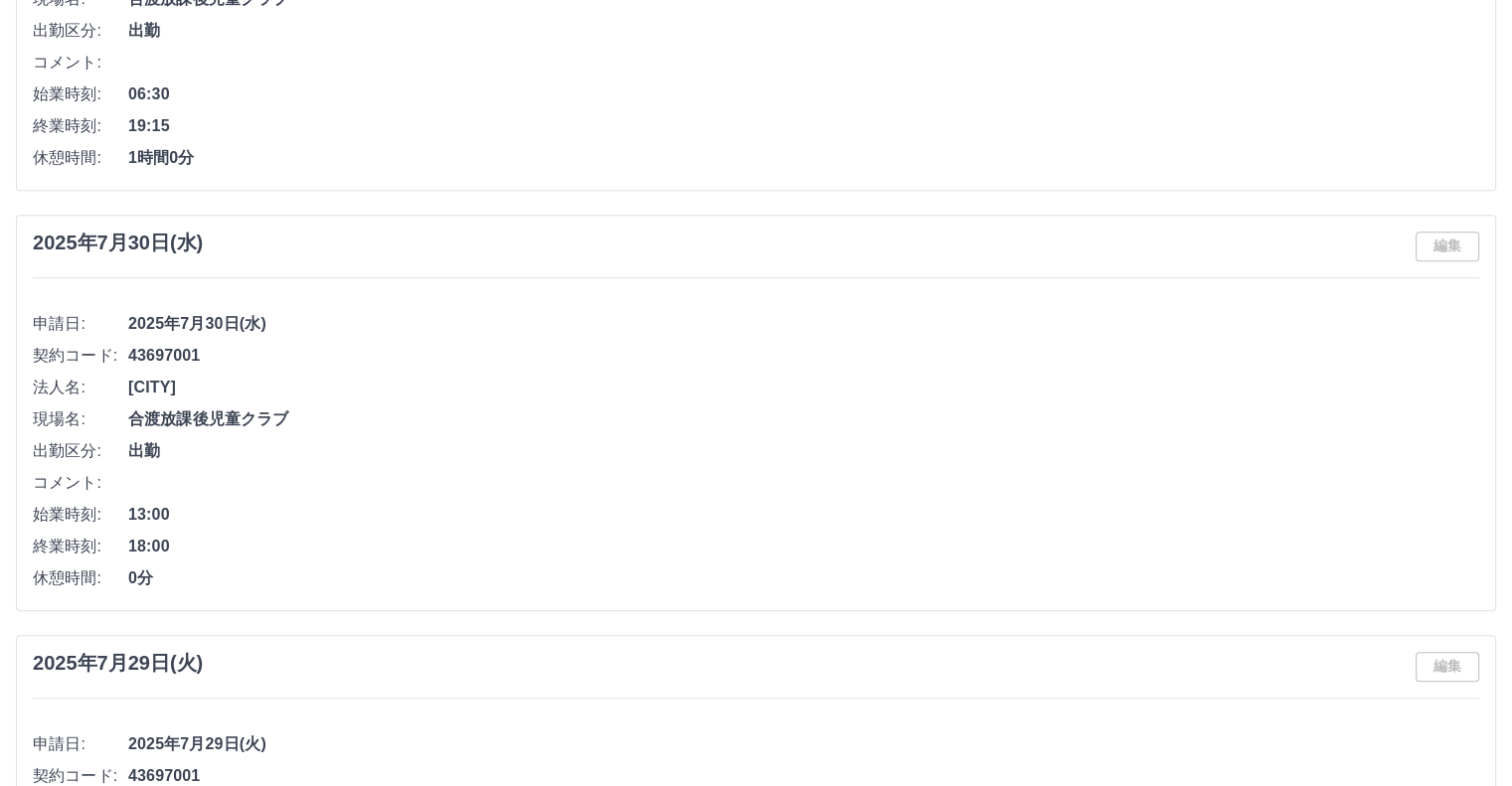 scroll, scrollTop: 894, scrollLeft: 0, axis: vertical 